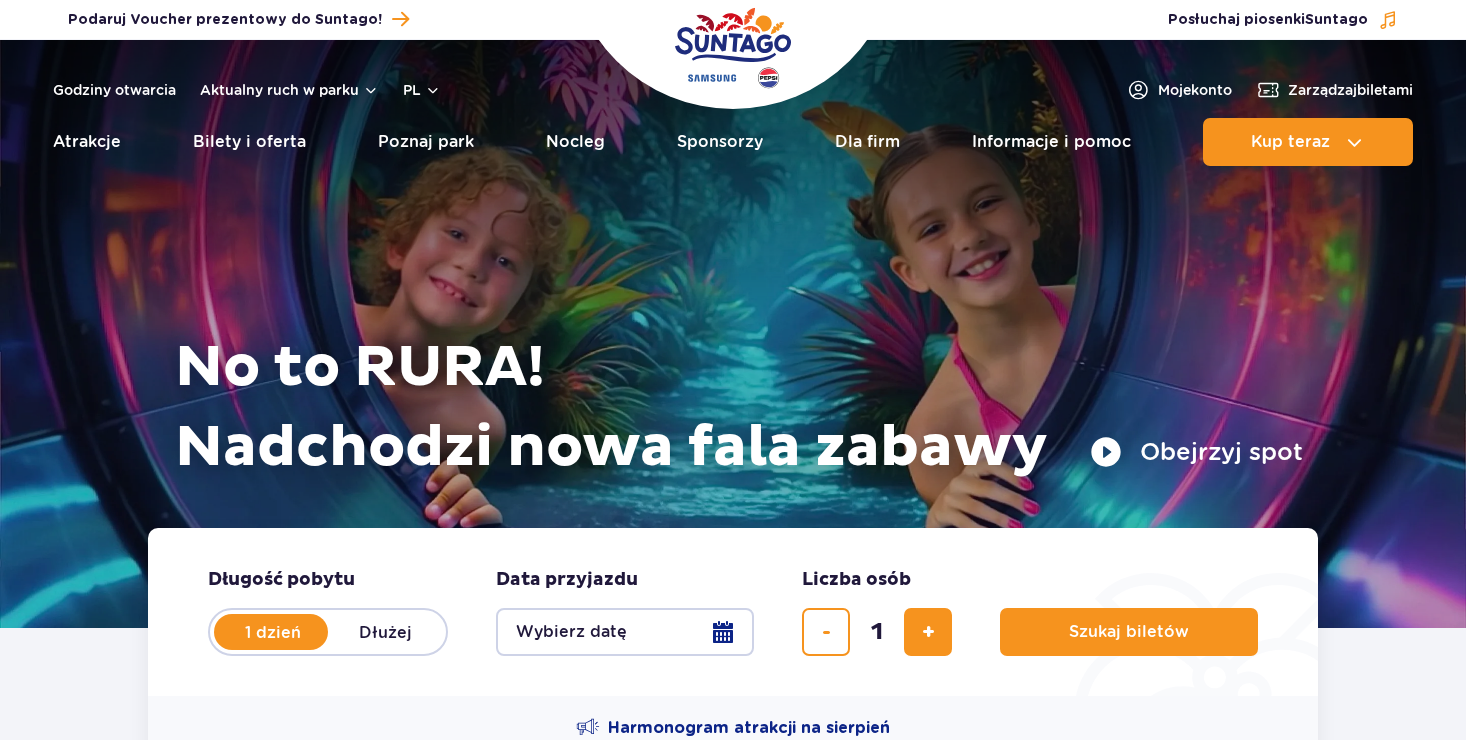scroll, scrollTop: 0, scrollLeft: 0, axis: both 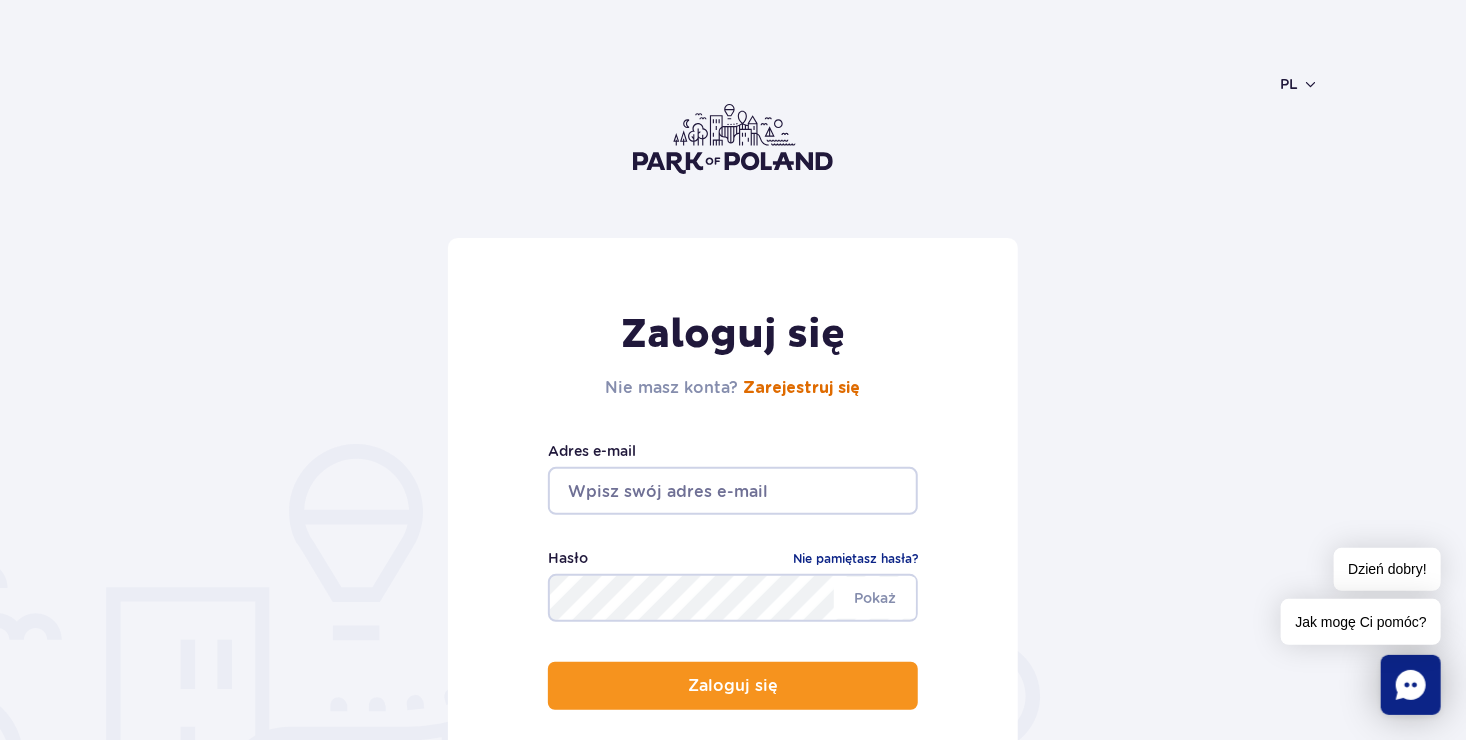 click on "Zarejestruj się" at bounding box center [802, 388] 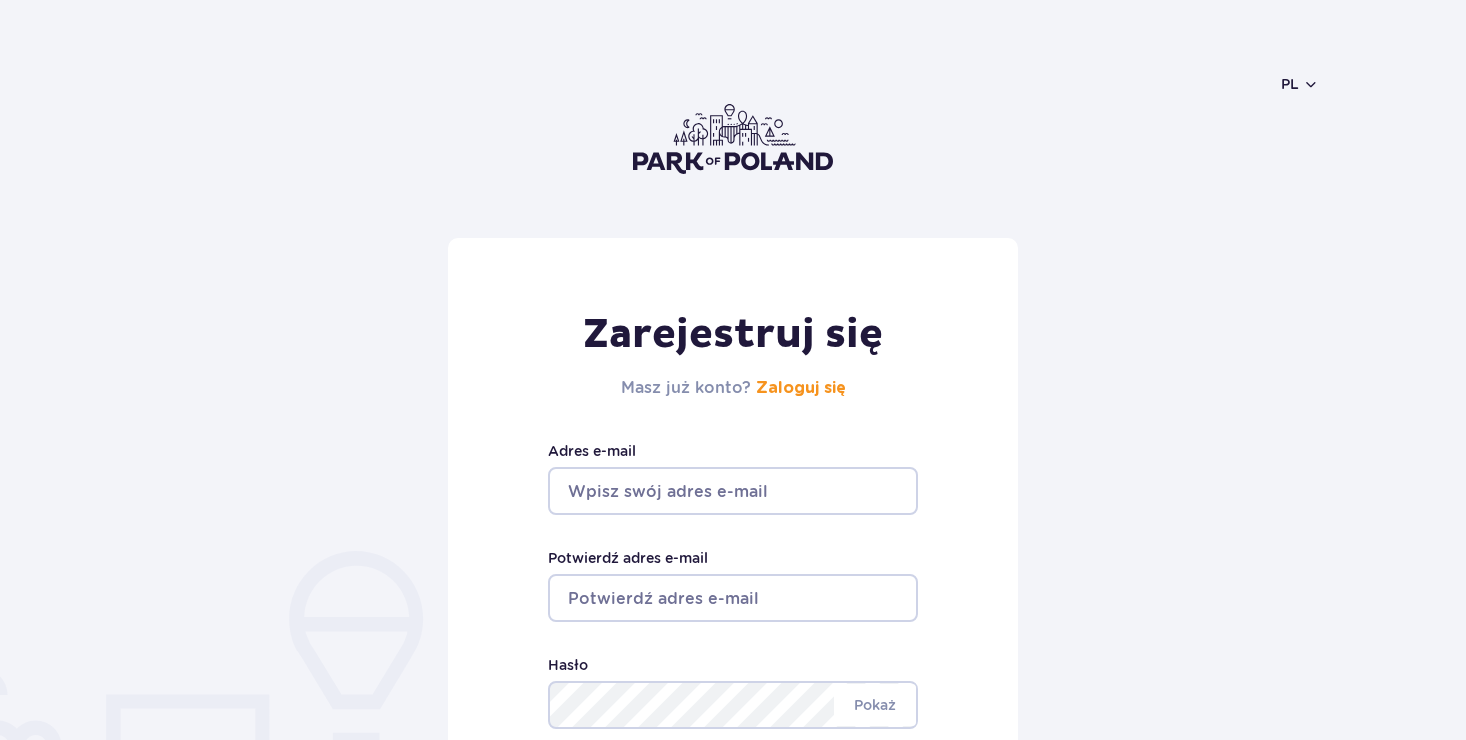 scroll, scrollTop: 0, scrollLeft: 0, axis: both 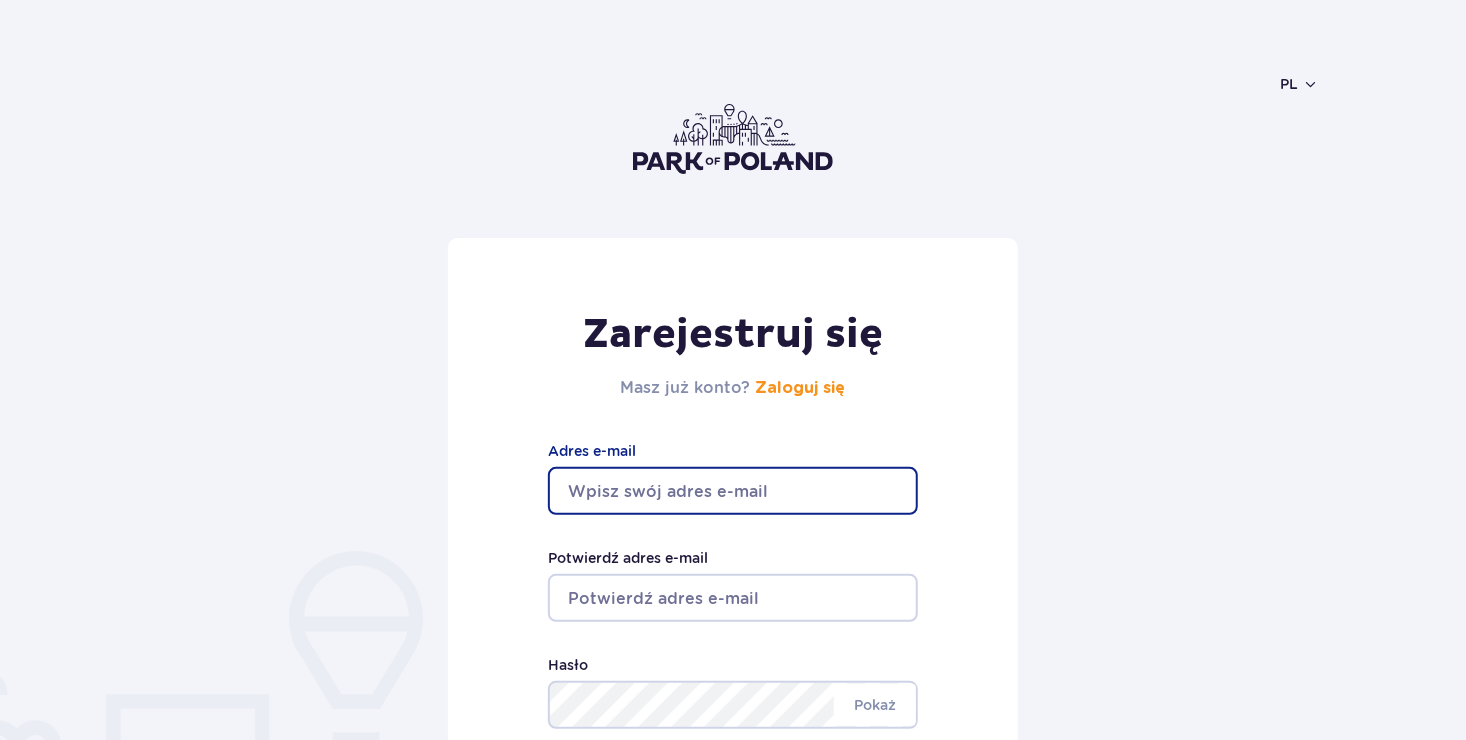 click on "Adres e-mail" at bounding box center [733, 491] 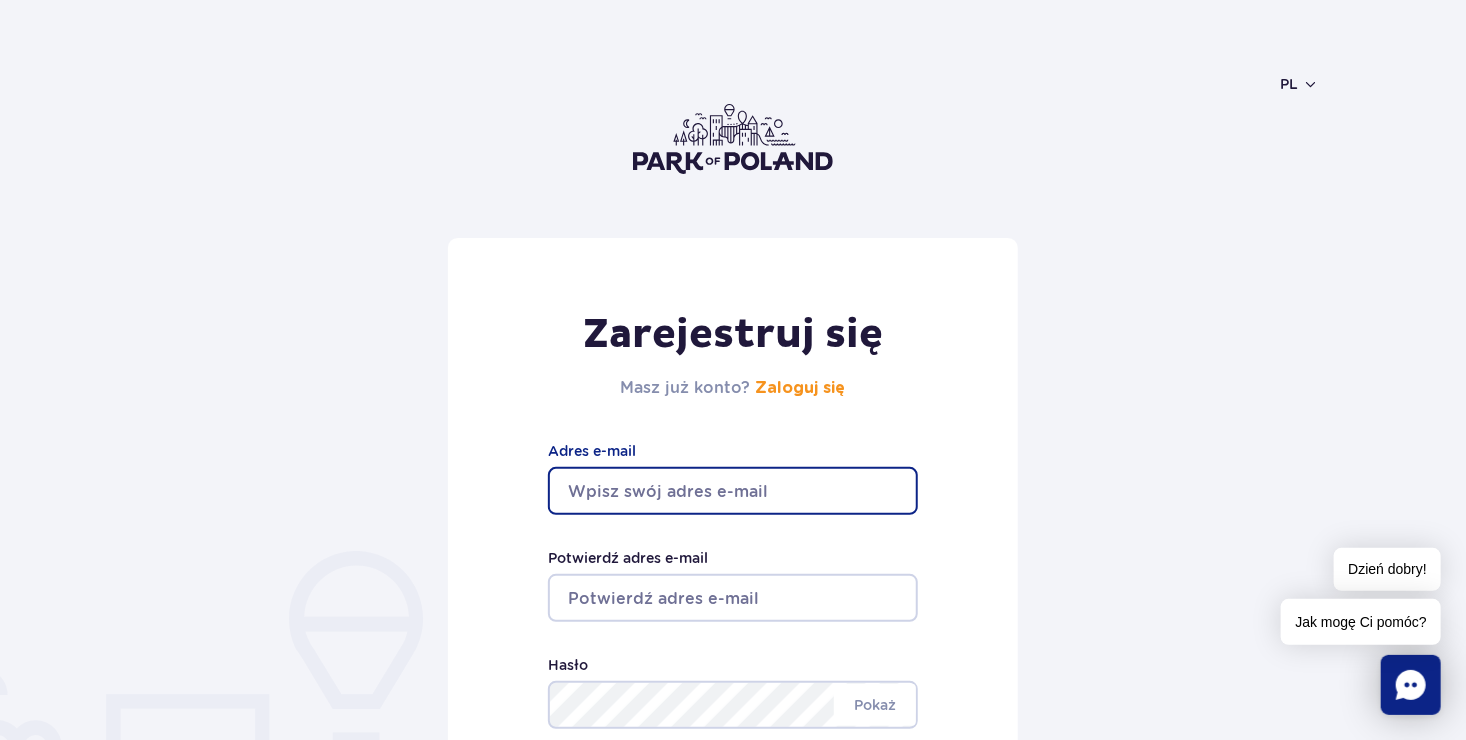 type on "bajerowskimarek@wp.pl" 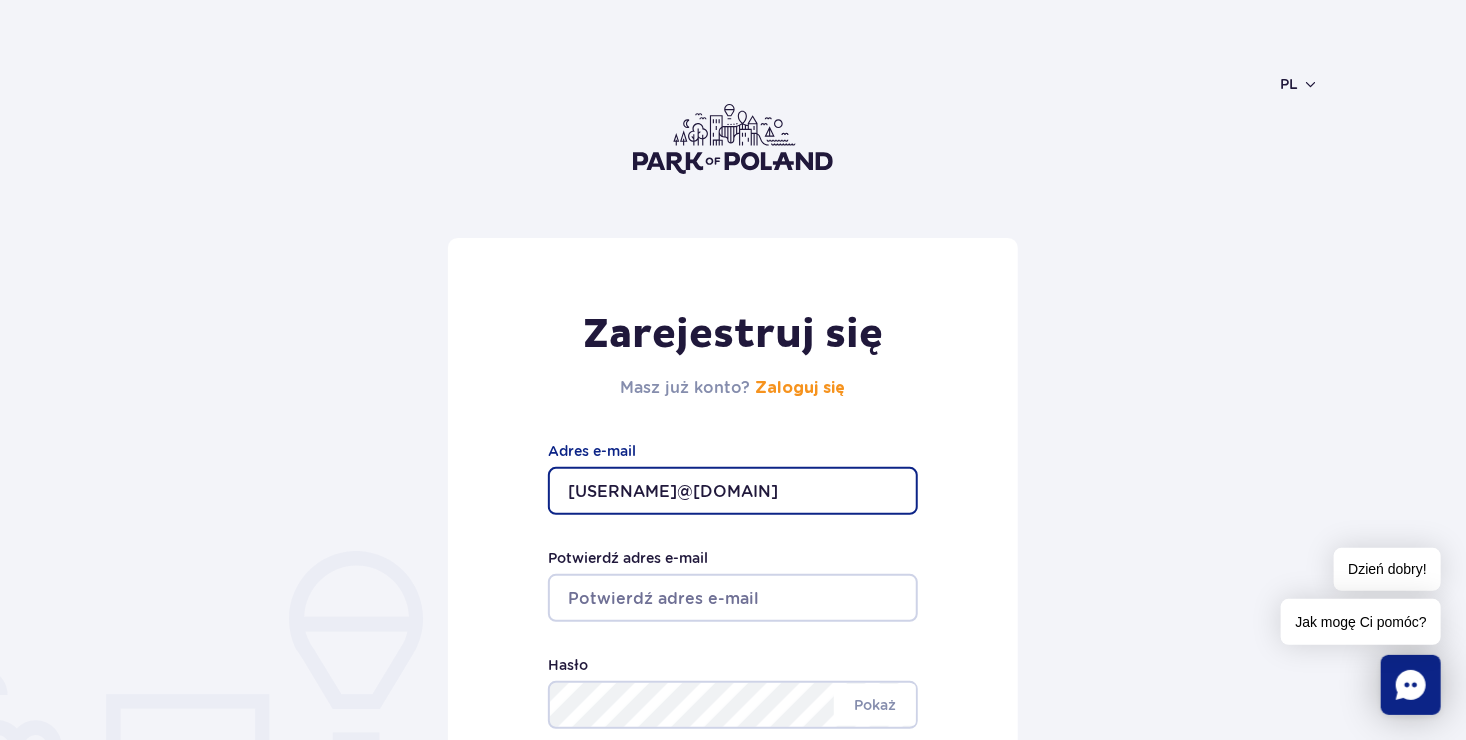 type on "bajerowskimarek@wp.pl" 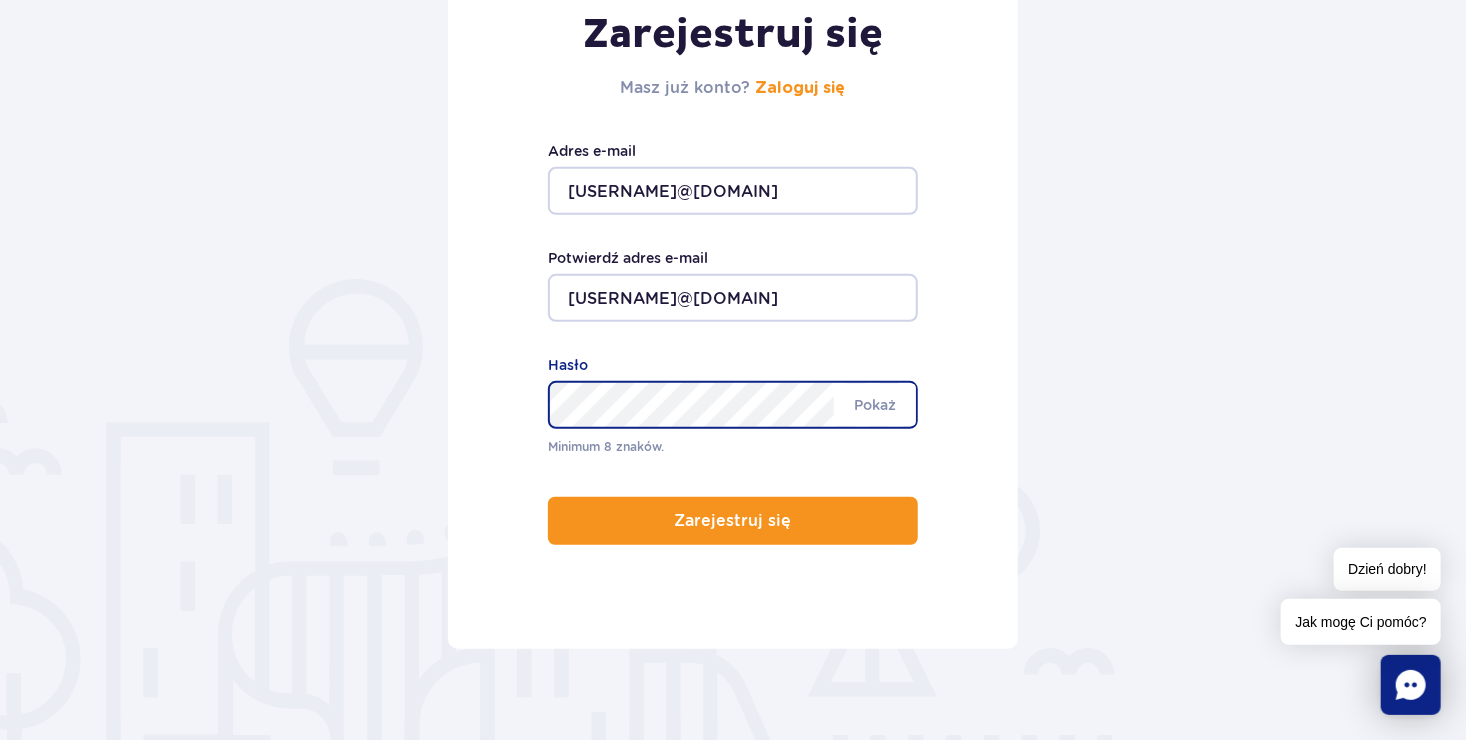 scroll, scrollTop: 328, scrollLeft: 0, axis: vertical 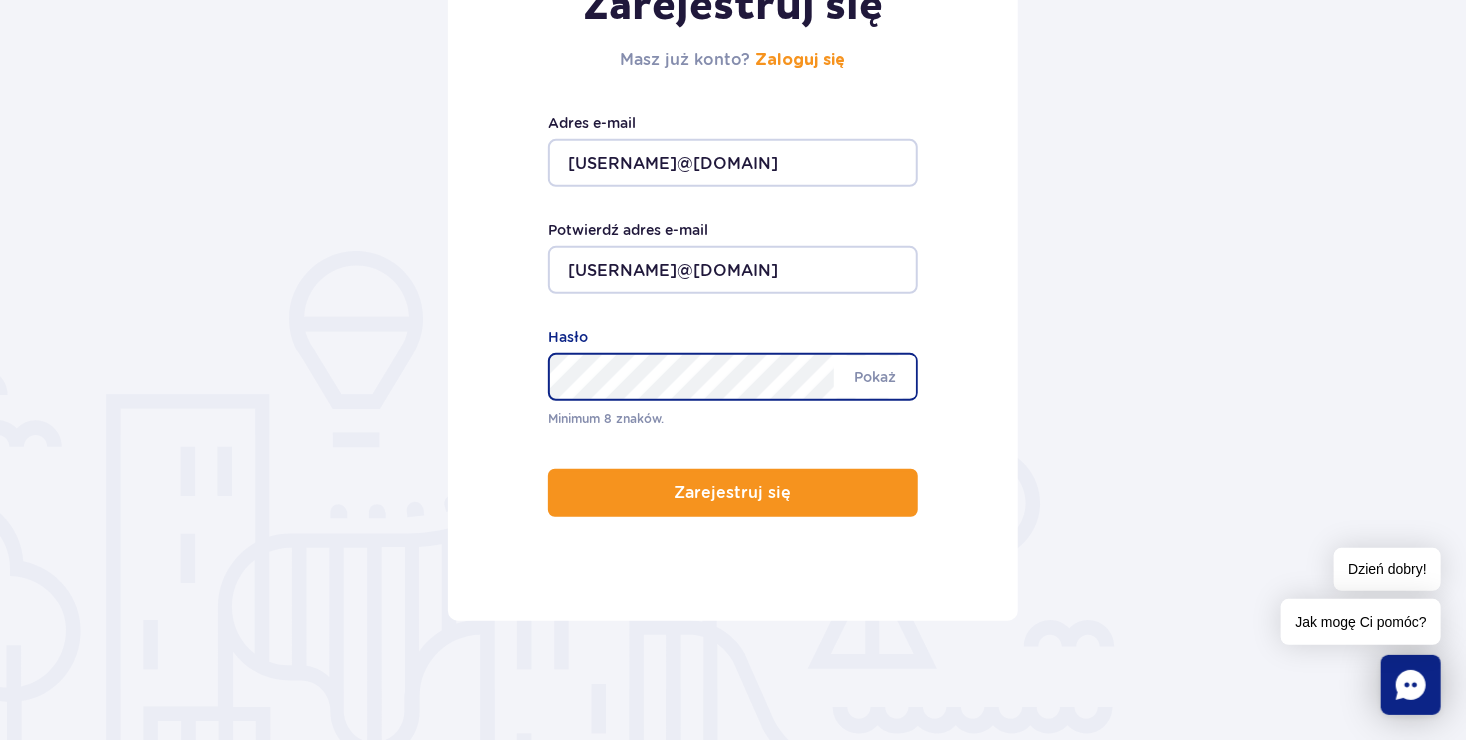 click on "Minimum 8 znaków.
Pokaż
Hasło" at bounding box center [733, 377] 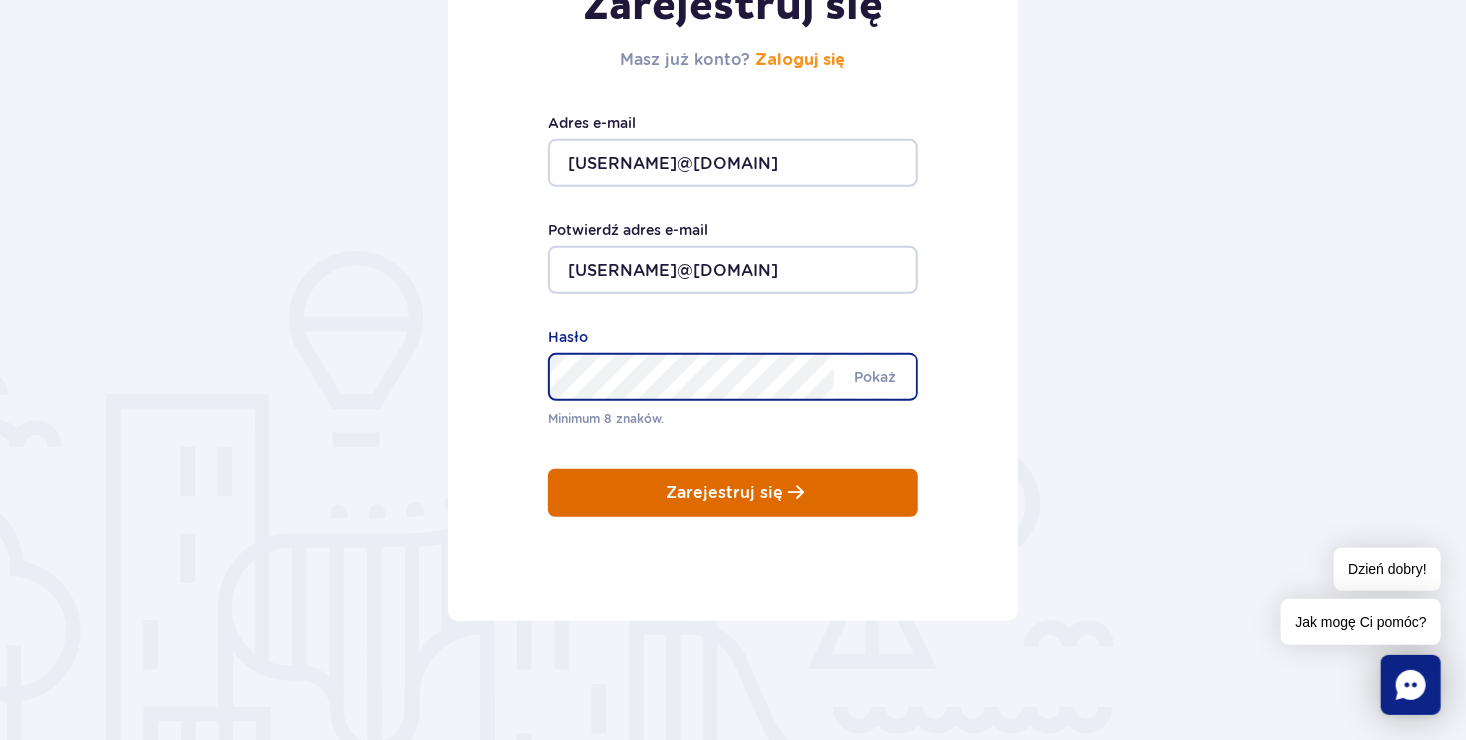 click on "Zarejestruj się" at bounding box center (725, 493) 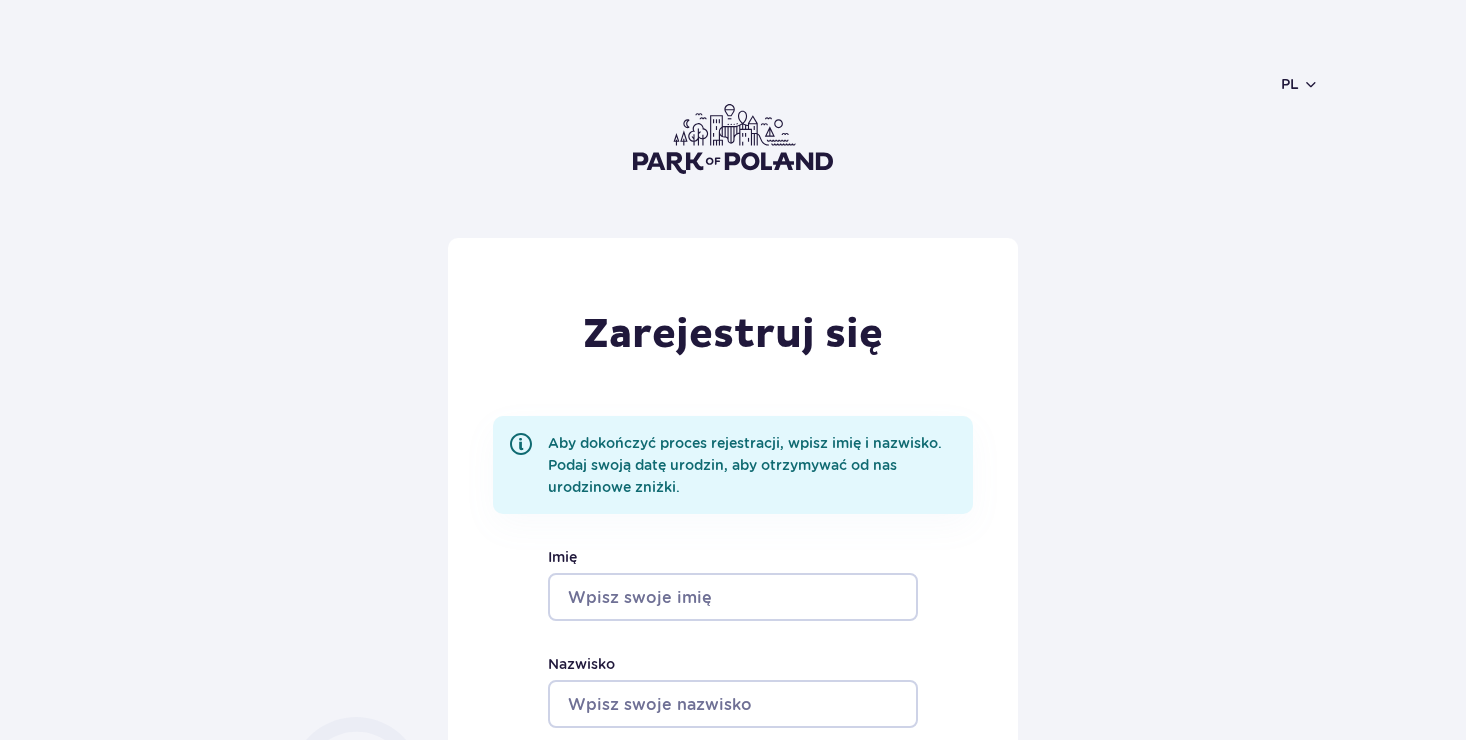scroll, scrollTop: 0, scrollLeft: 0, axis: both 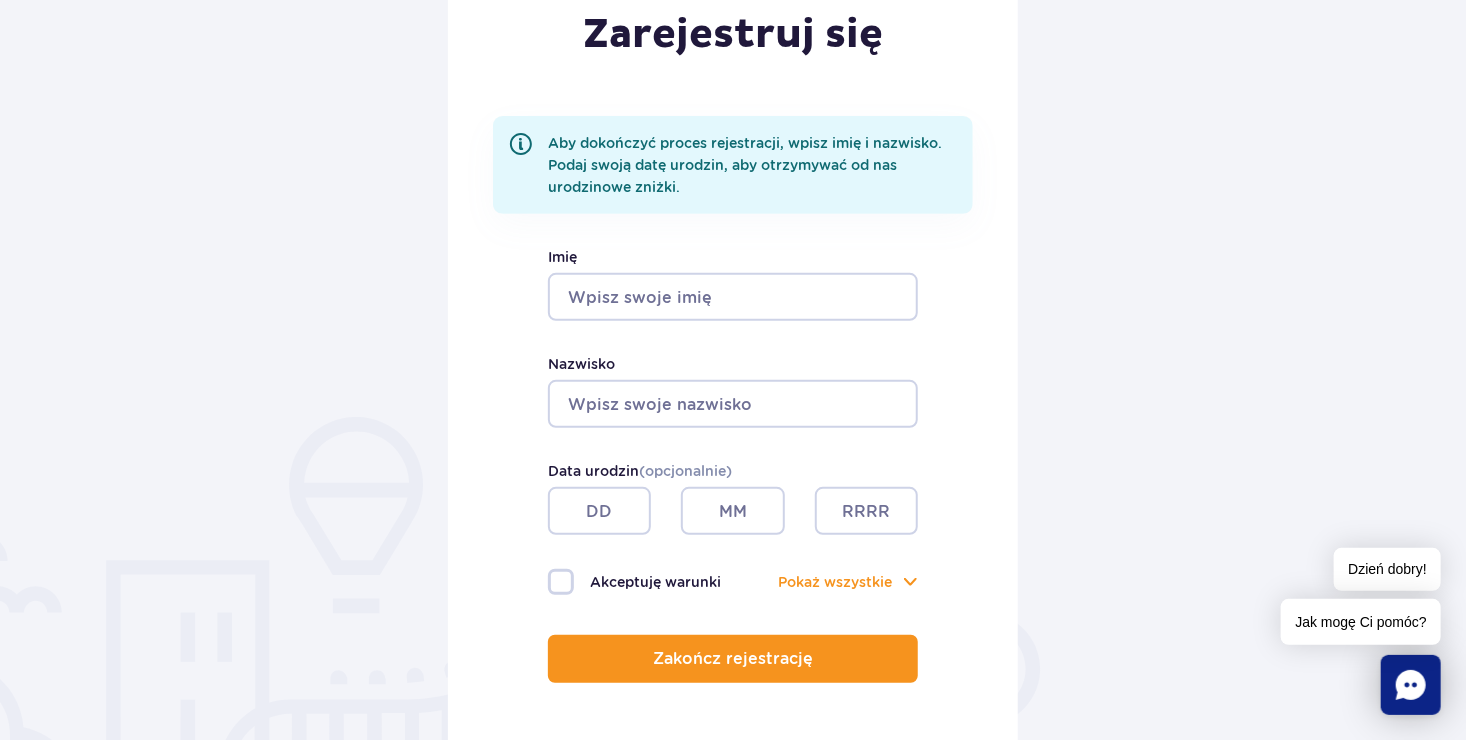 click on "Imię" at bounding box center (733, 297) 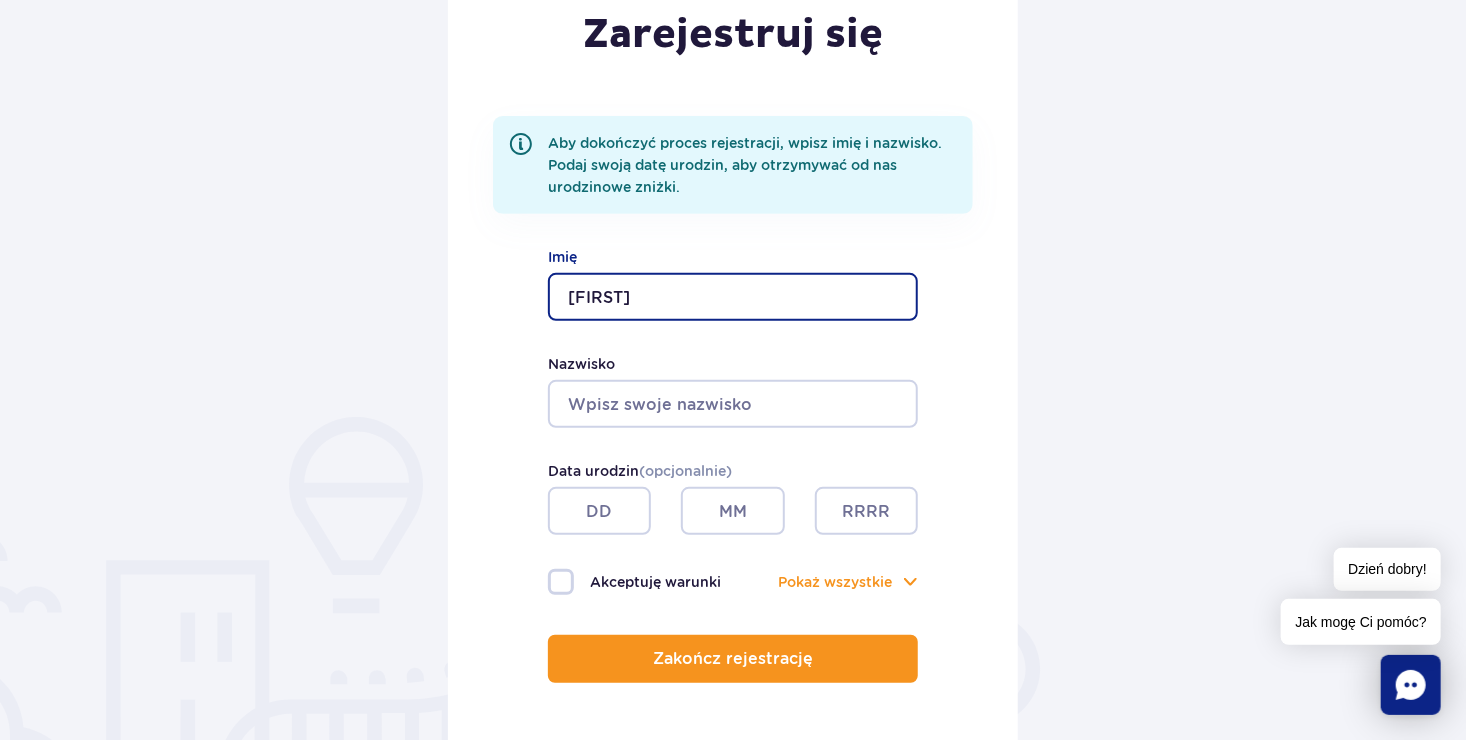 type on "Marek" 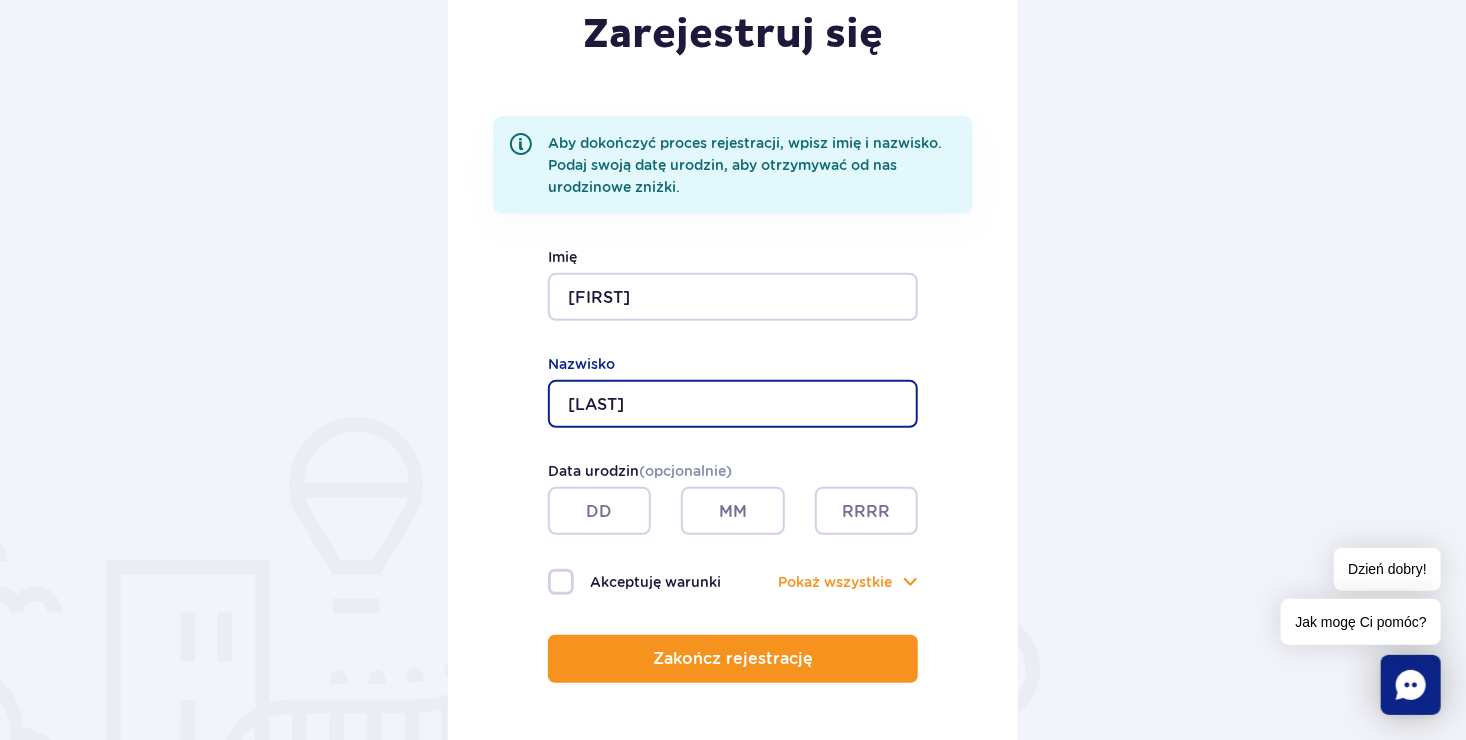 type on "Bajerowski" 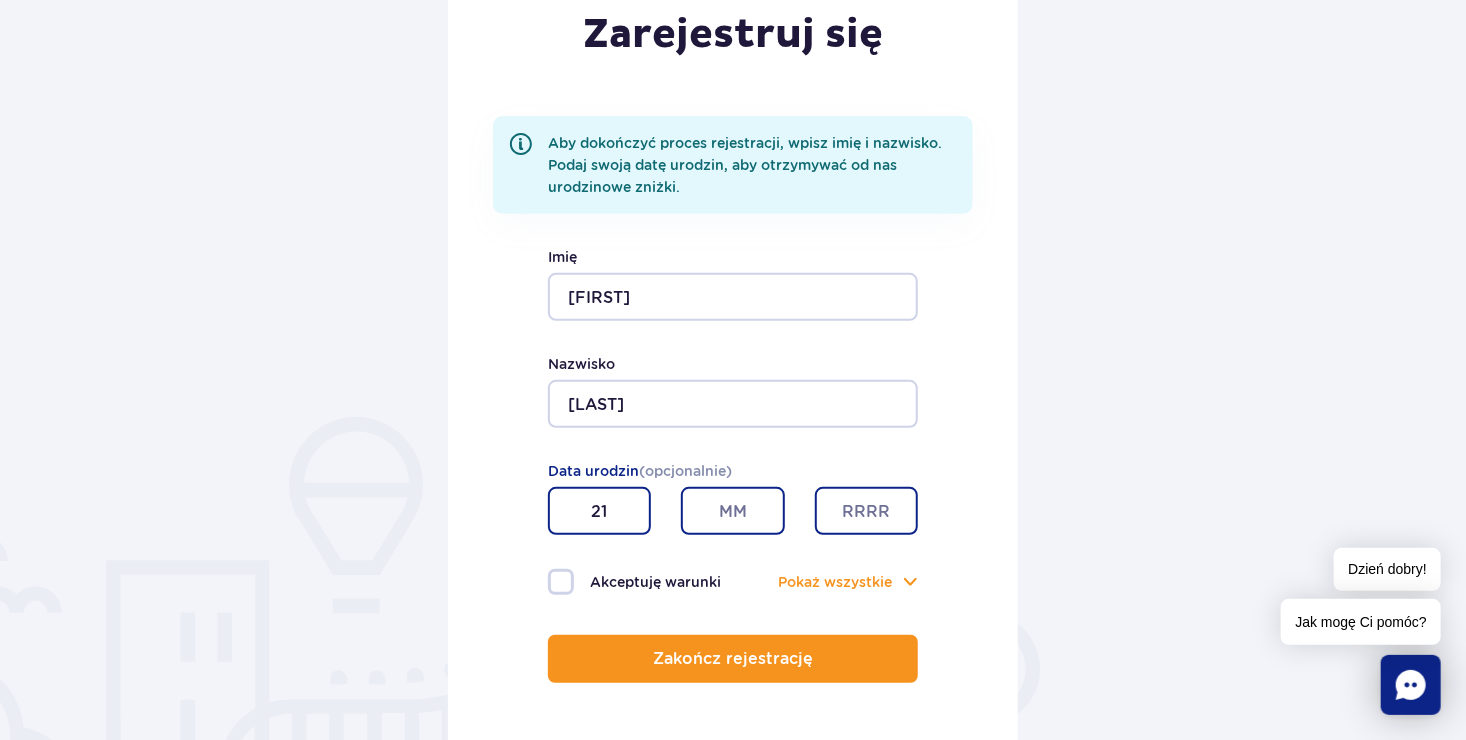 type on "21" 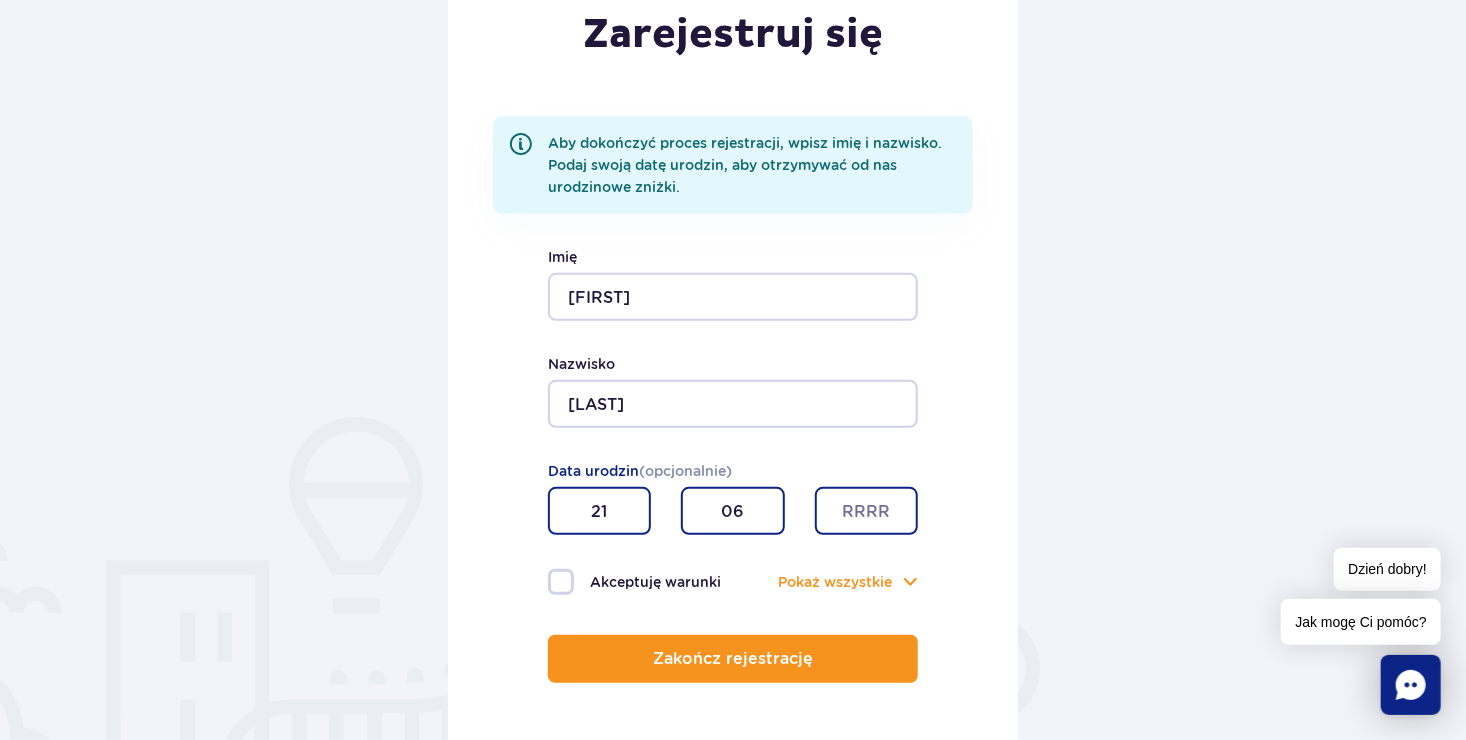 type on "06" 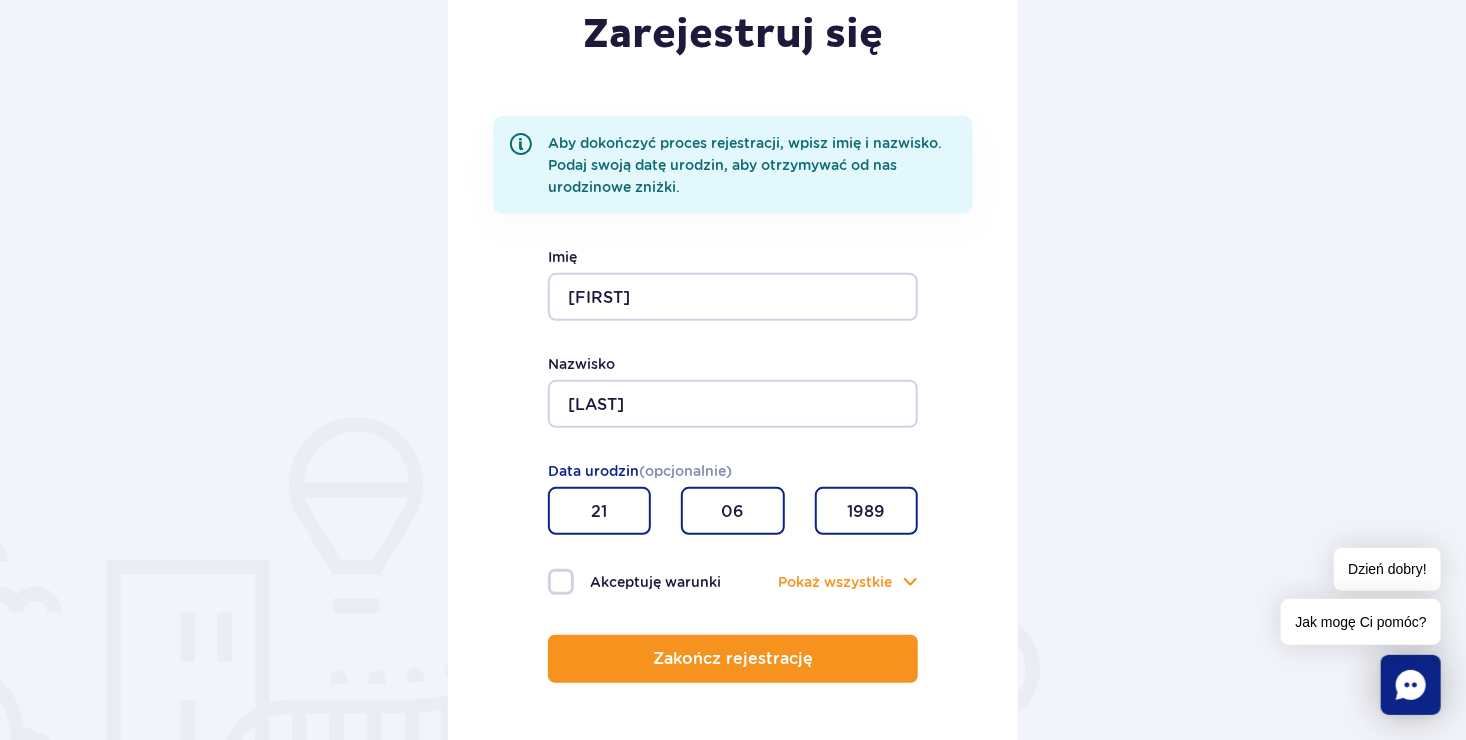 type on "1989" 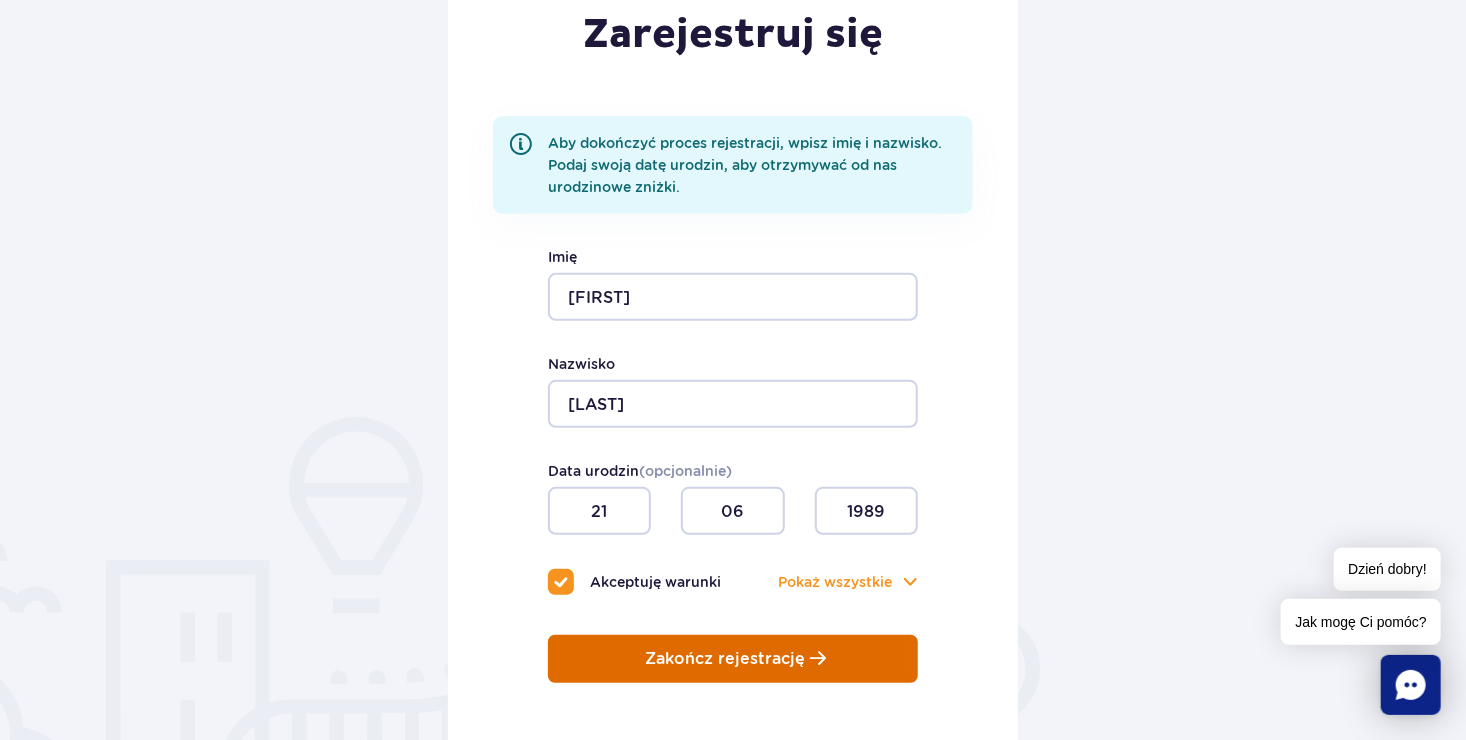 click on "Zakończ rejestrację" at bounding box center (725, 659) 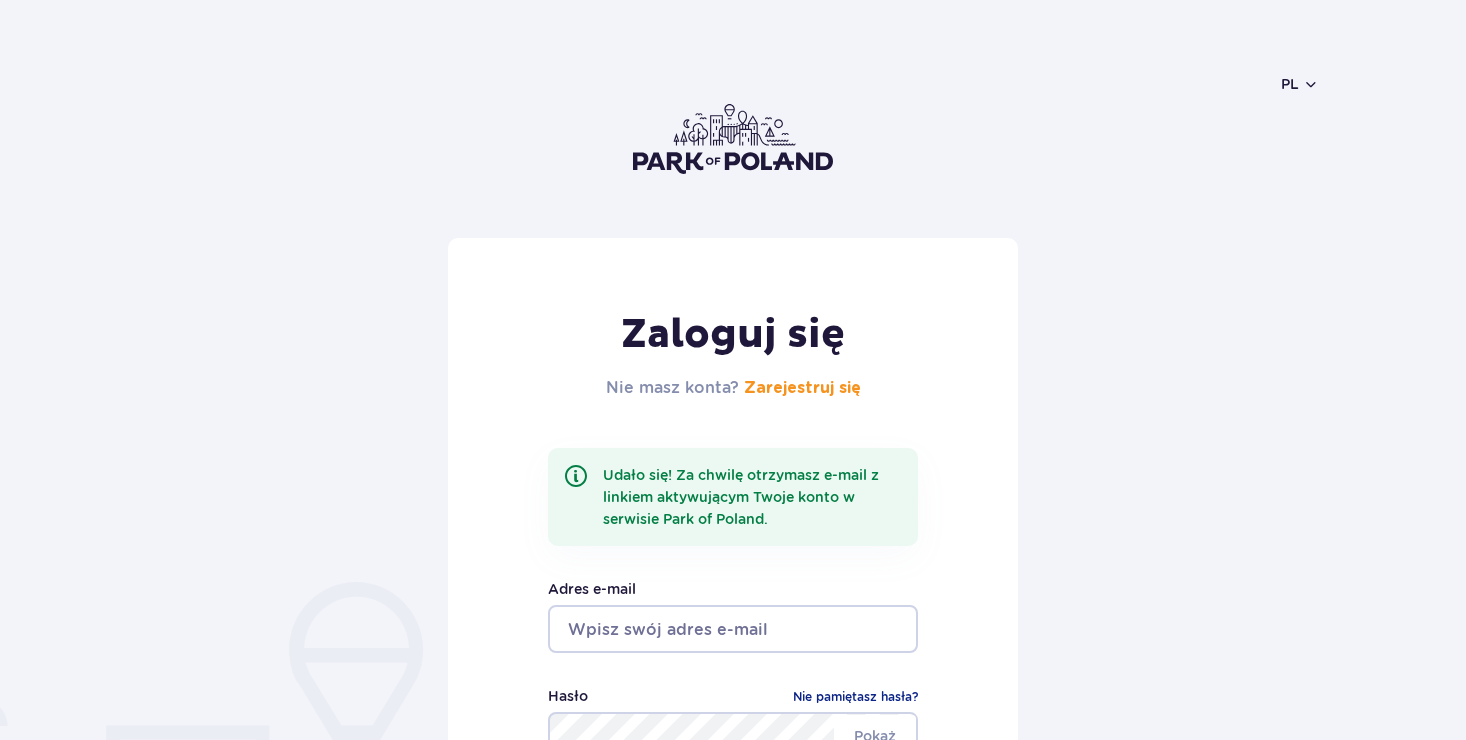 scroll, scrollTop: 0, scrollLeft: 0, axis: both 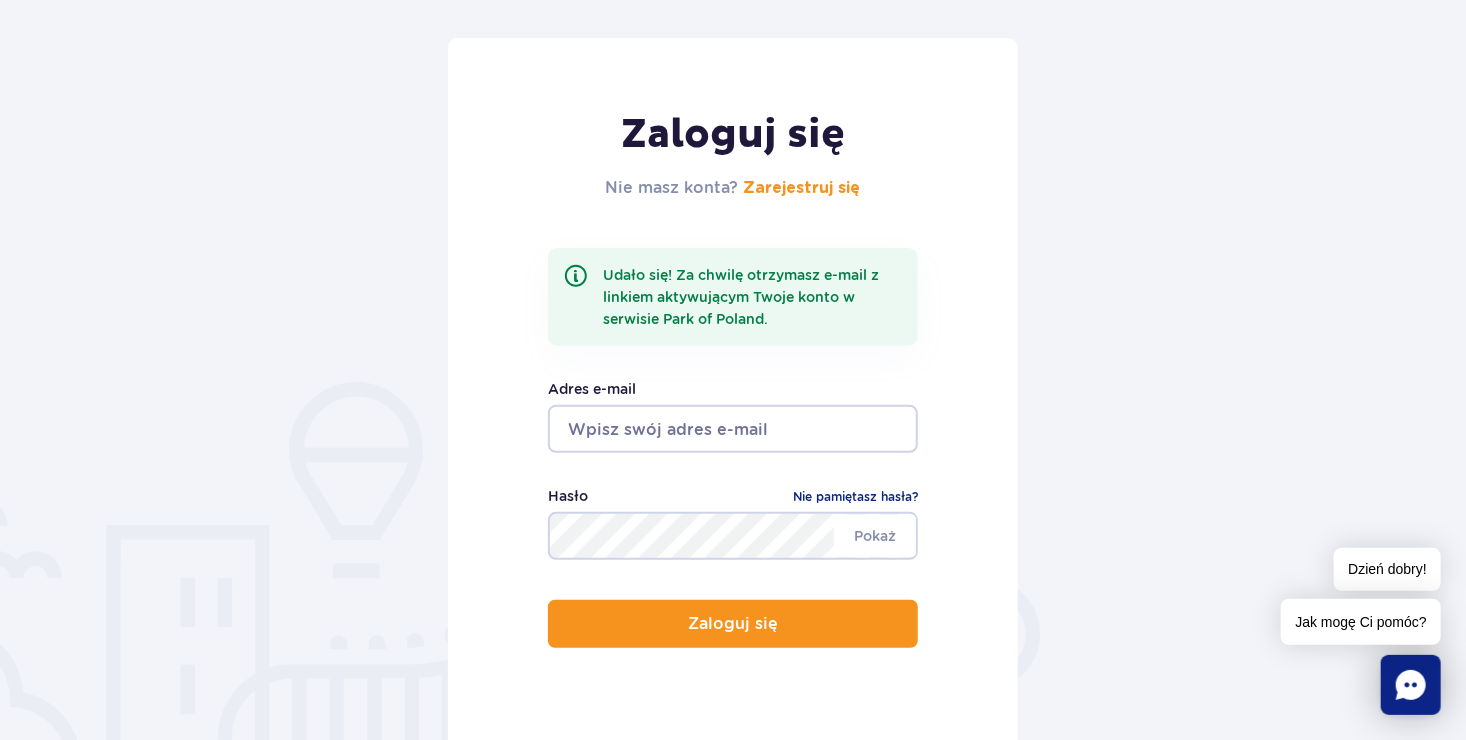 click at bounding box center [733, 429] 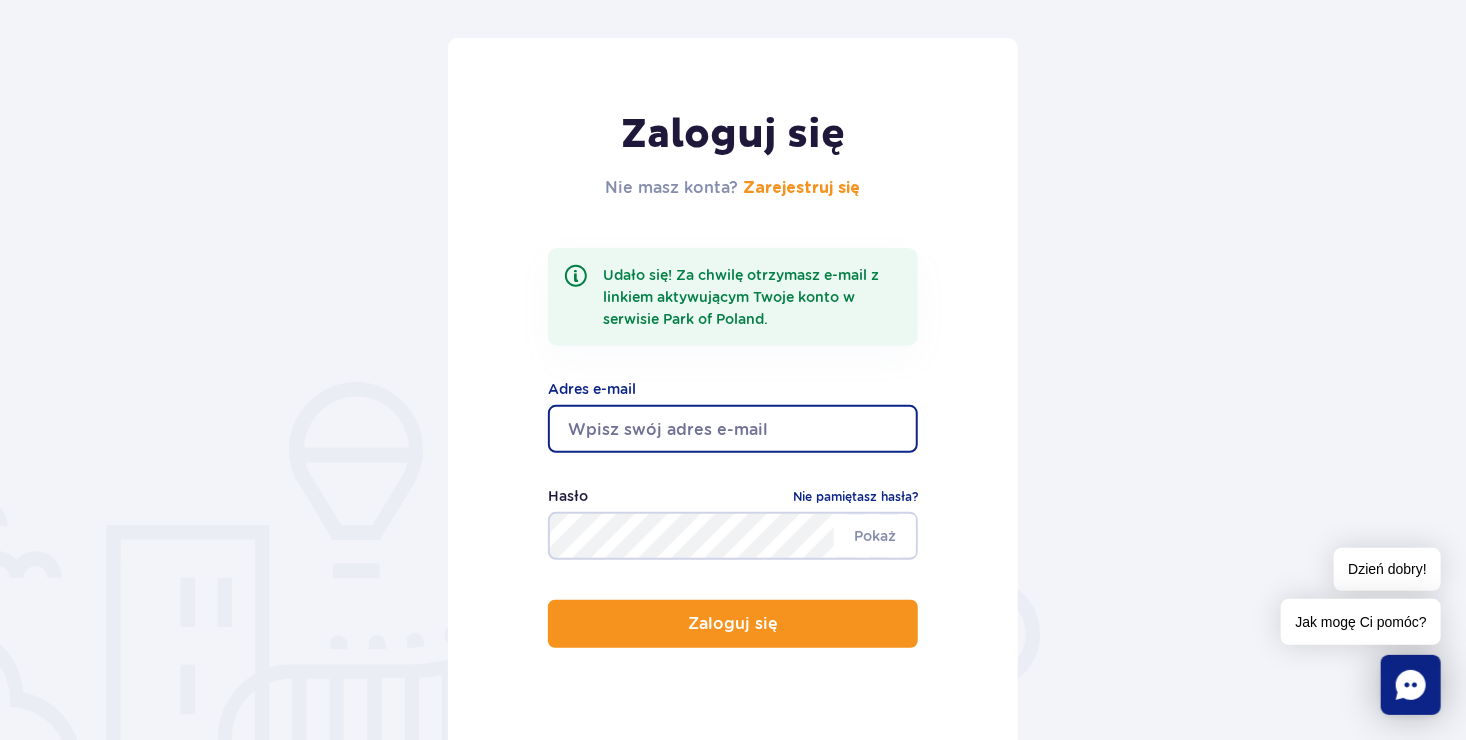 type on "[USERNAME]@[DOMAIN]" 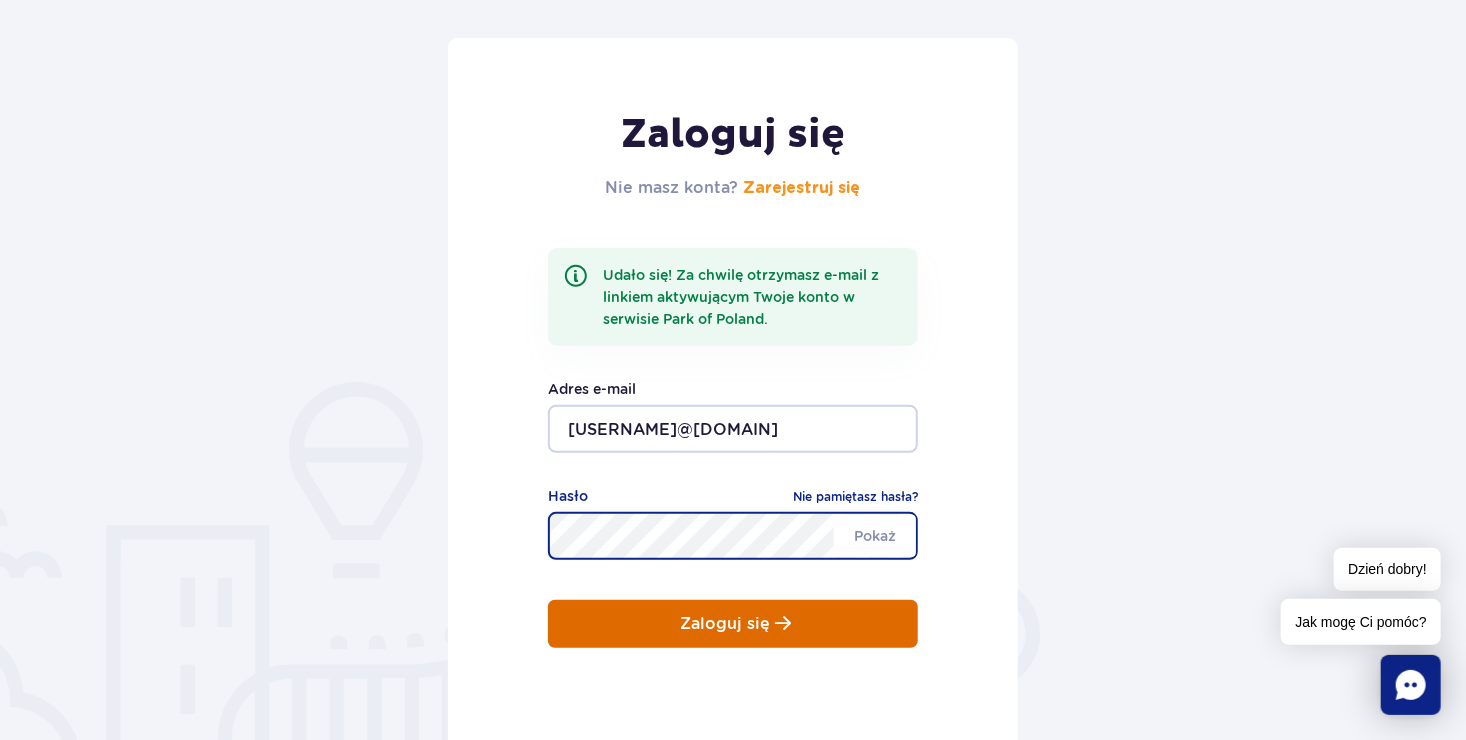 click on "Zaloguj się" at bounding box center (725, 624) 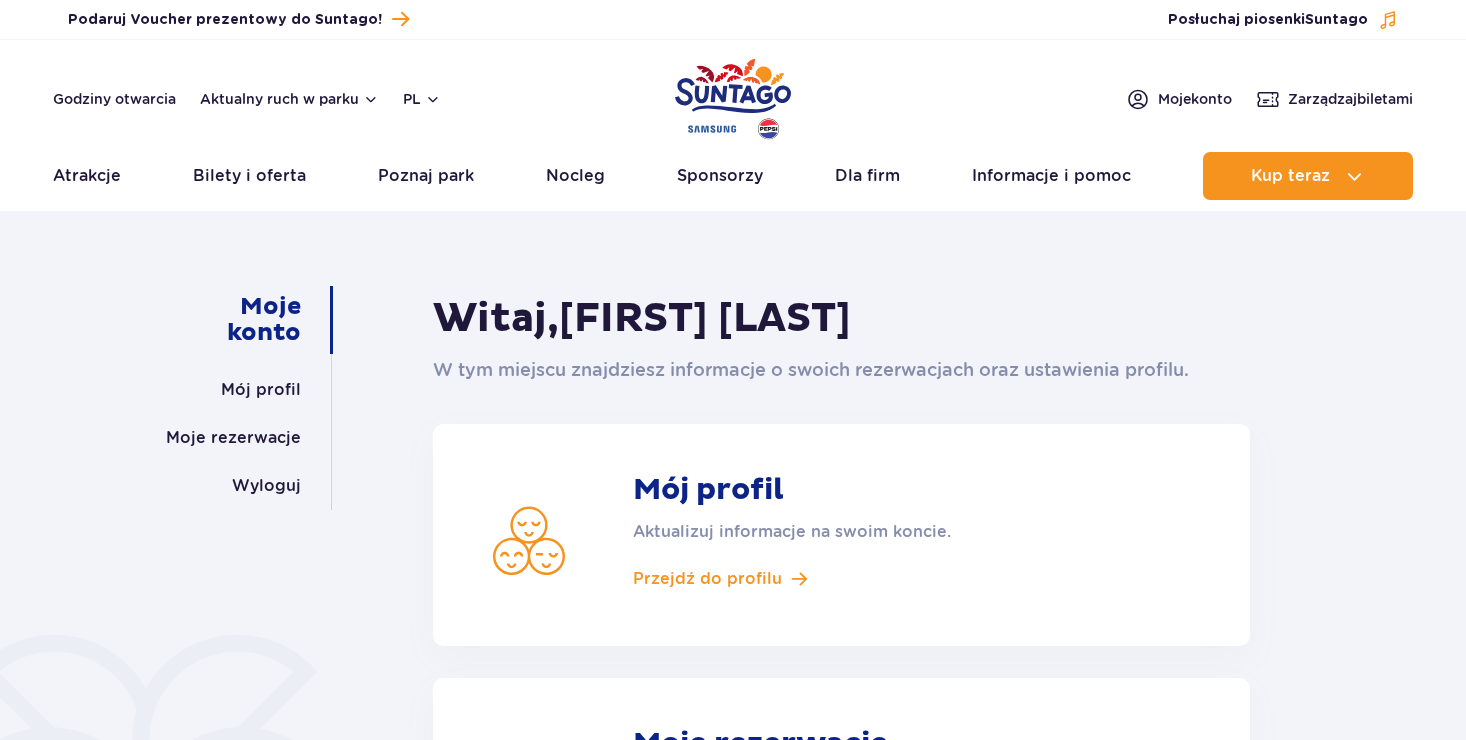 scroll, scrollTop: 0, scrollLeft: 0, axis: both 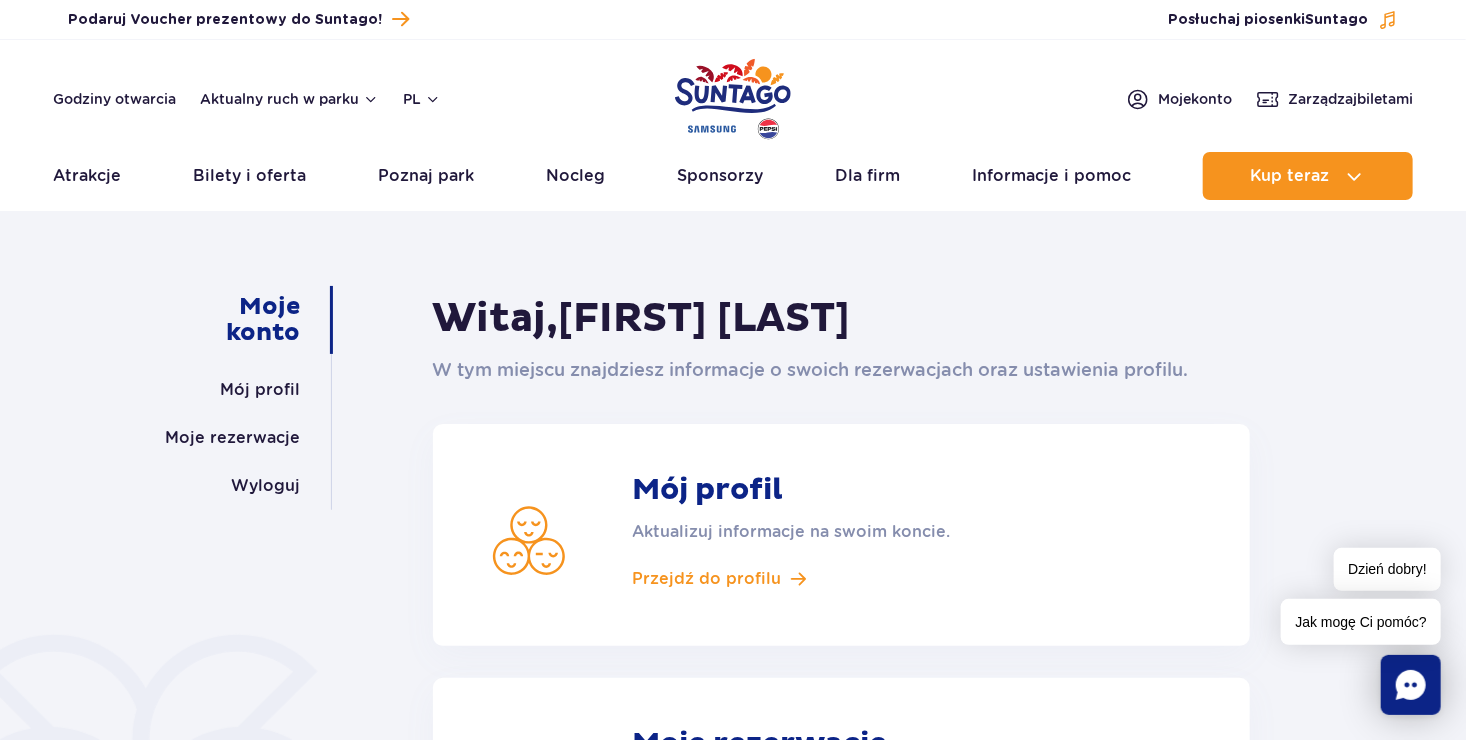 click on "Mój profil
Aktualizuj informacje na swoim koncie.
Przejdź do profilu" at bounding box center [841, 535] 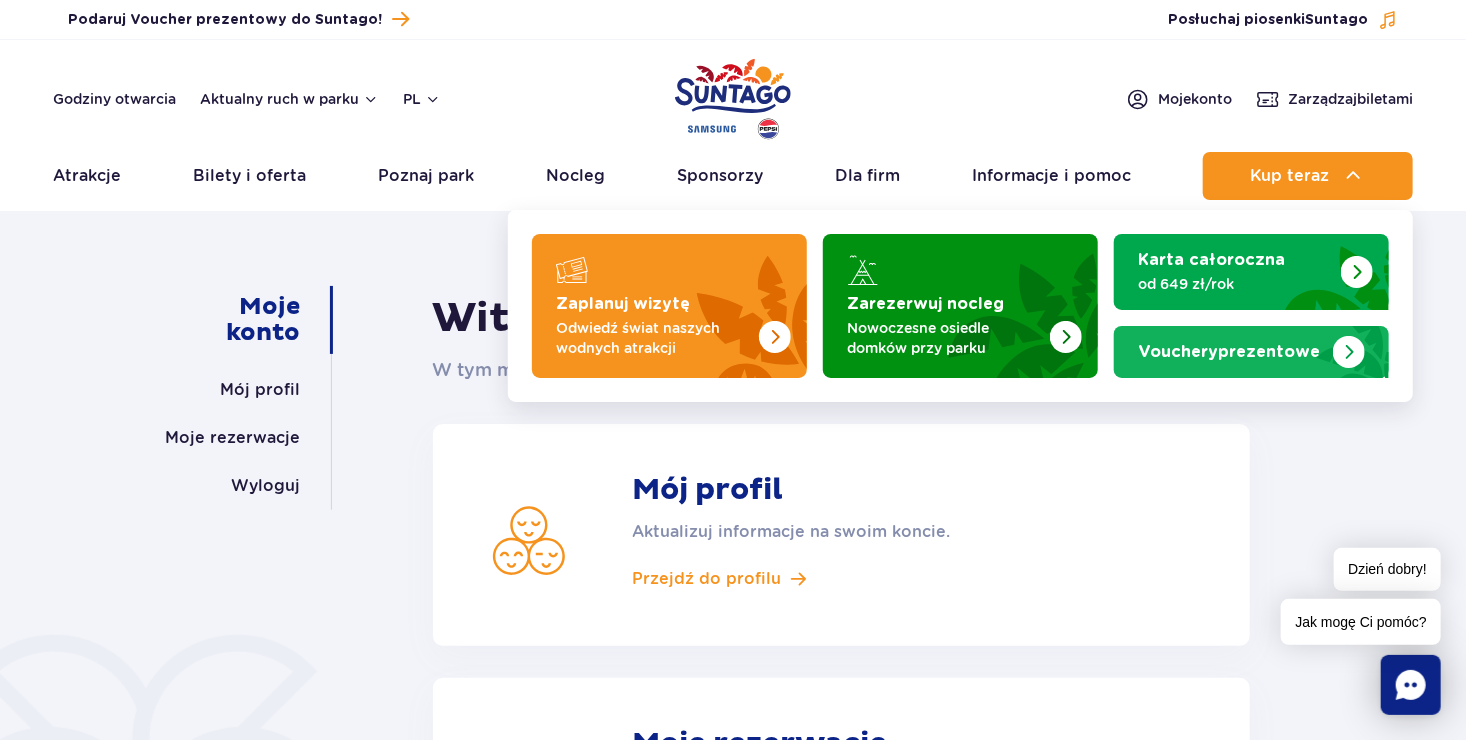 click on "Vouchery  prezentowe" at bounding box center [1229, 352] 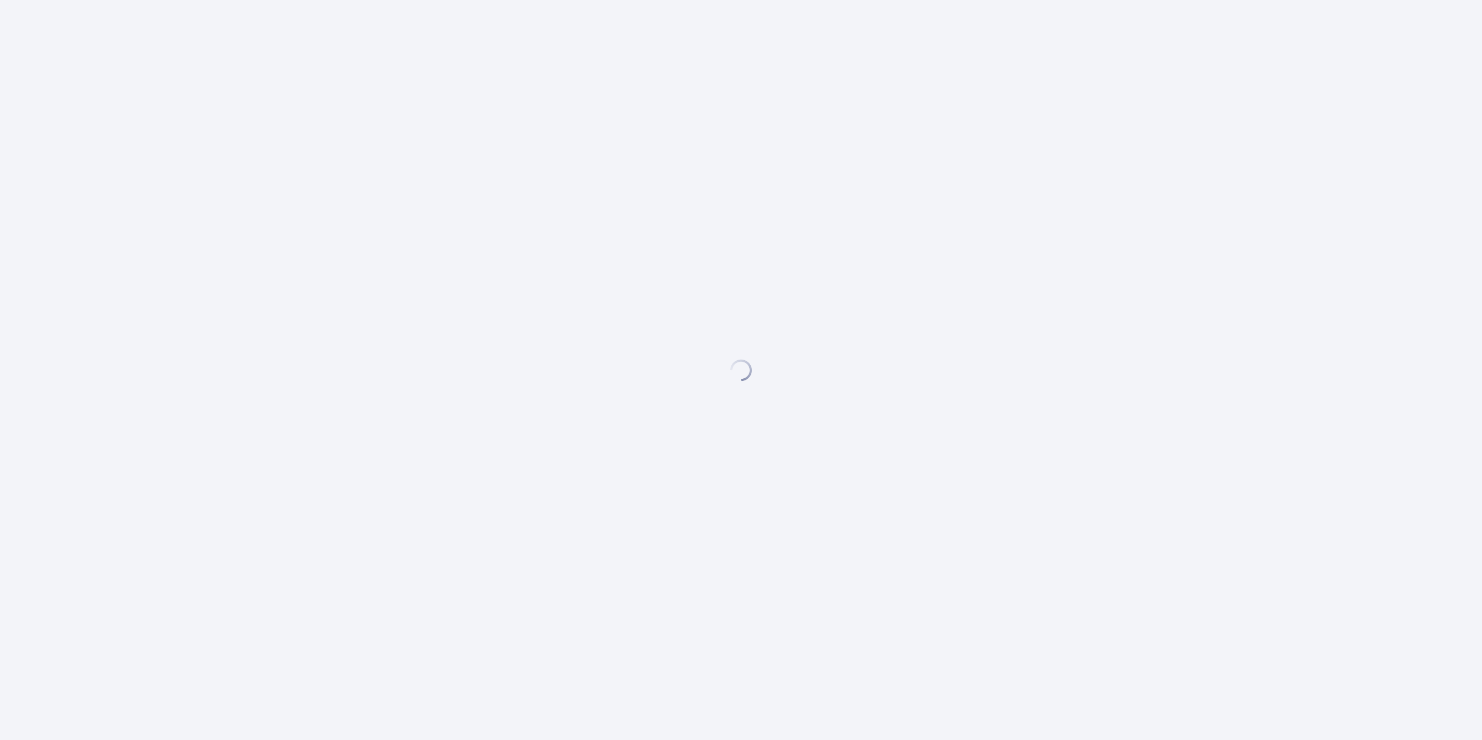 scroll, scrollTop: 0, scrollLeft: 0, axis: both 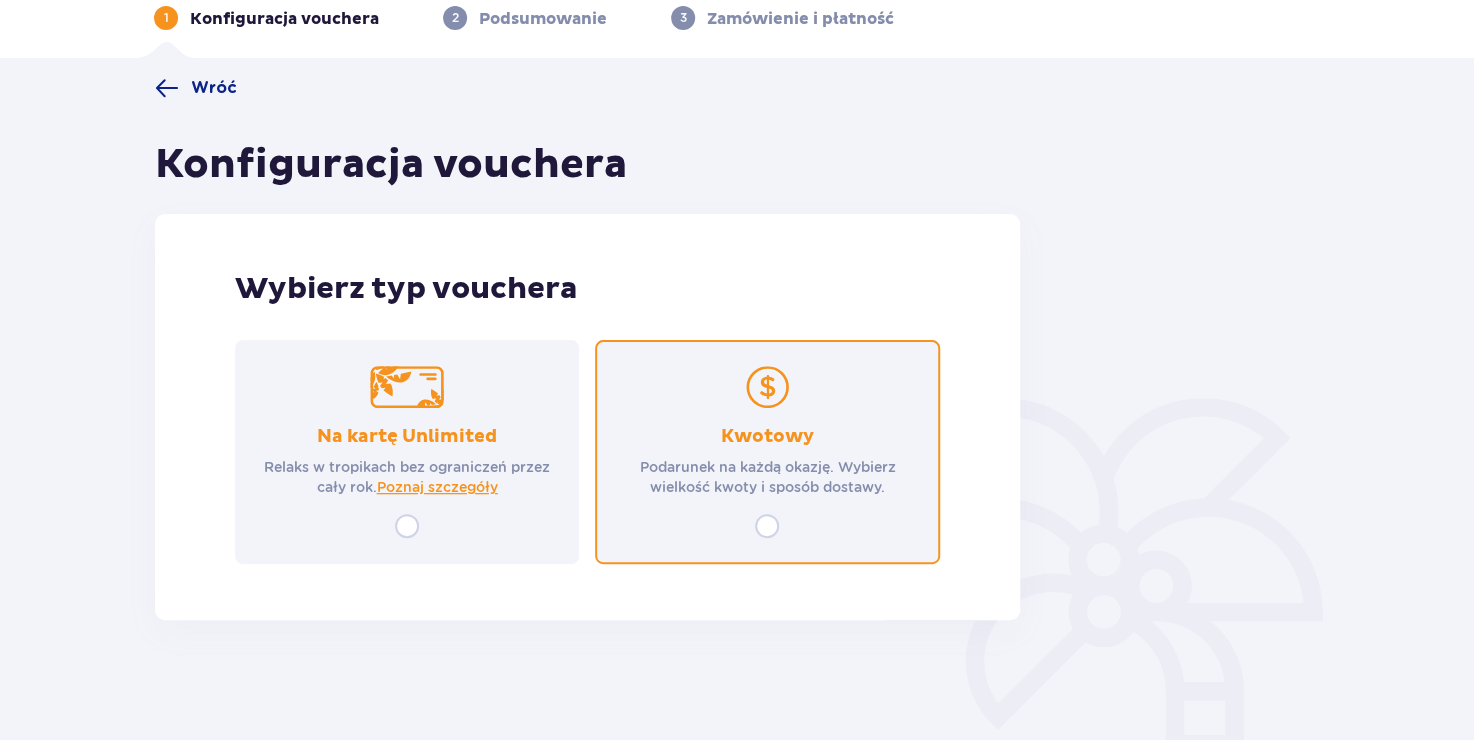 click at bounding box center [767, 526] 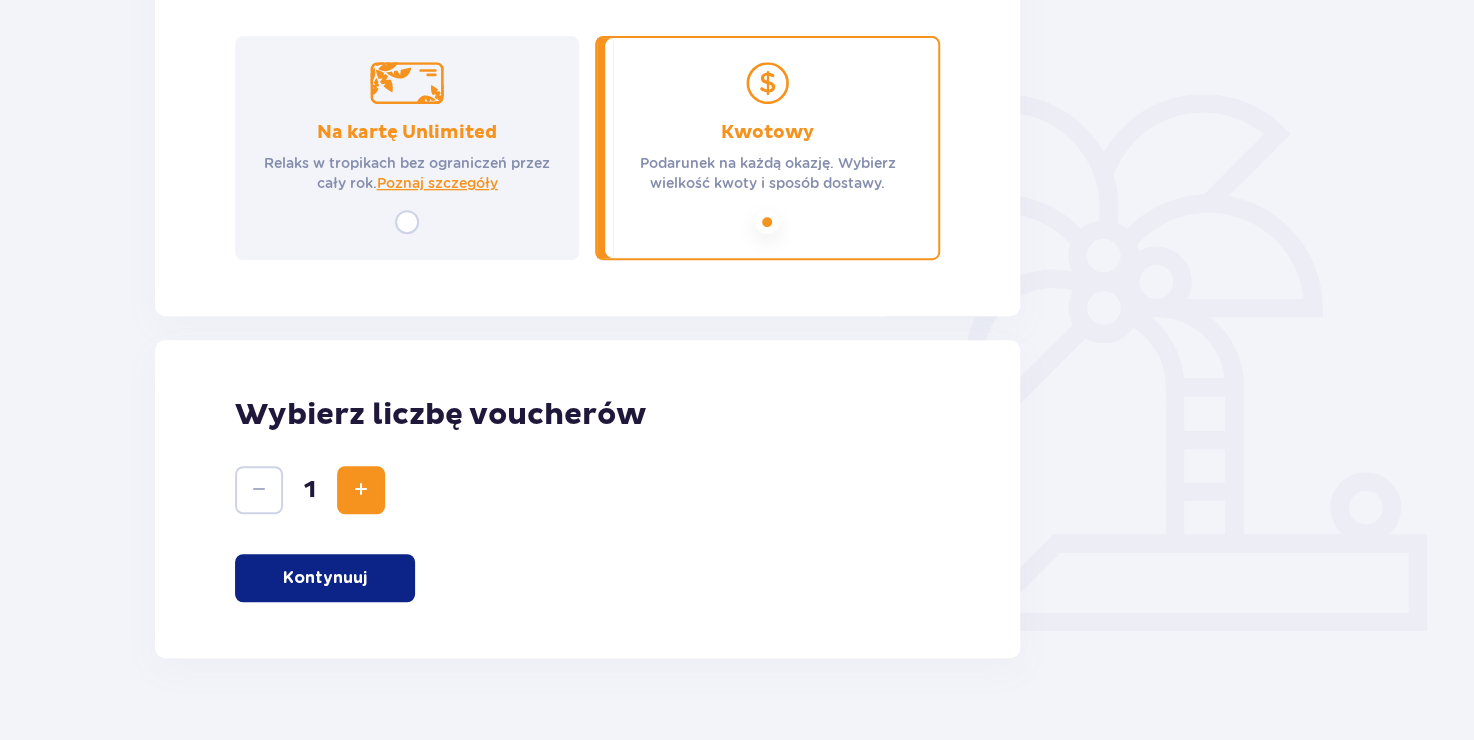 scroll, scrollTop: 240, scrollLeft: 0, axis: vertical 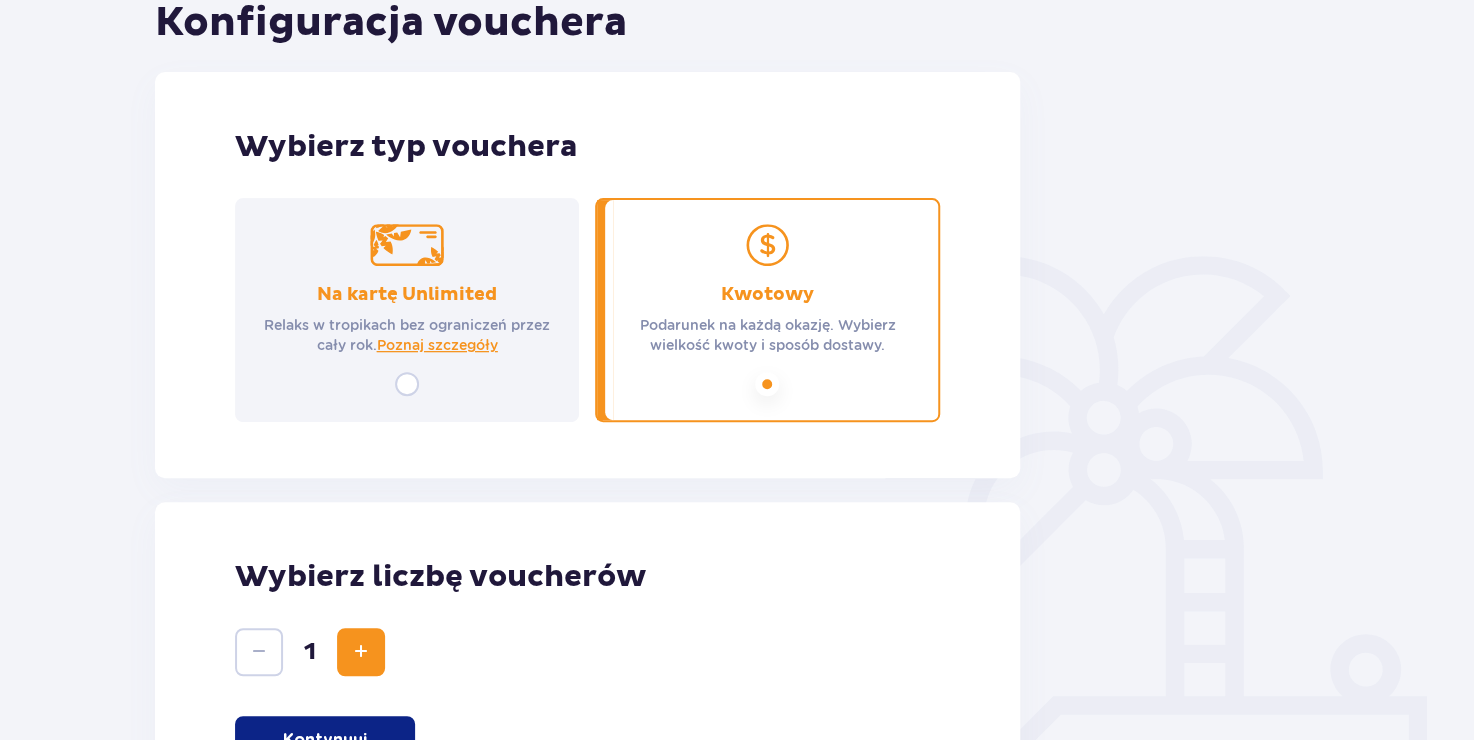 click on "Wróć Konfiguracja vouchera Wybierz typ vouchera Na kartę Unlimited Relaks w tropikach bez ograniczeń przez cały rok. Poznaj szczegóły Kwotowy Podarunek na każdą okazję. Wybierz wielkość kwoty i sposób dostawy. Wybierz liczbę voucherów 1 Kontynuuj" at bounding box center (587, 377) 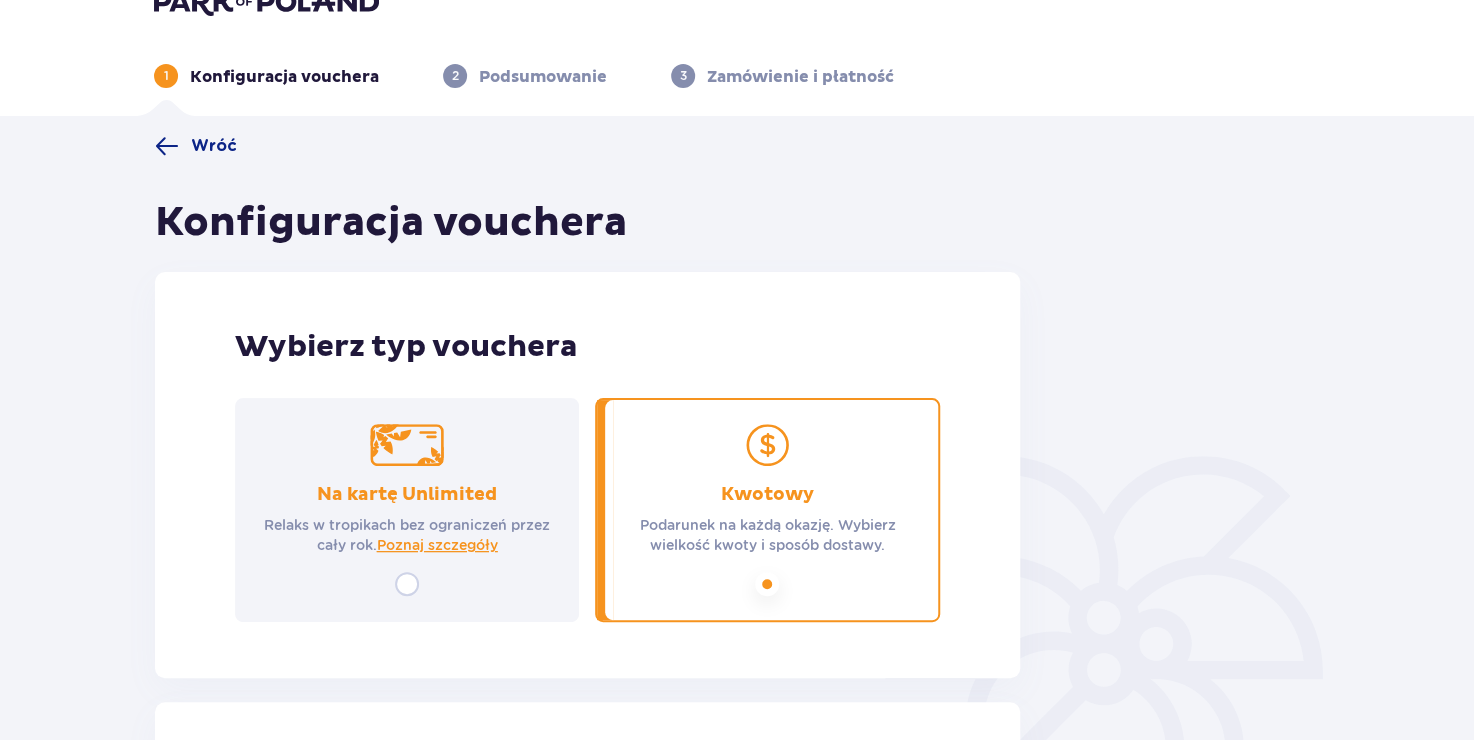 scroll, scrollTop: 0, scrollLeft: 0, axis: both 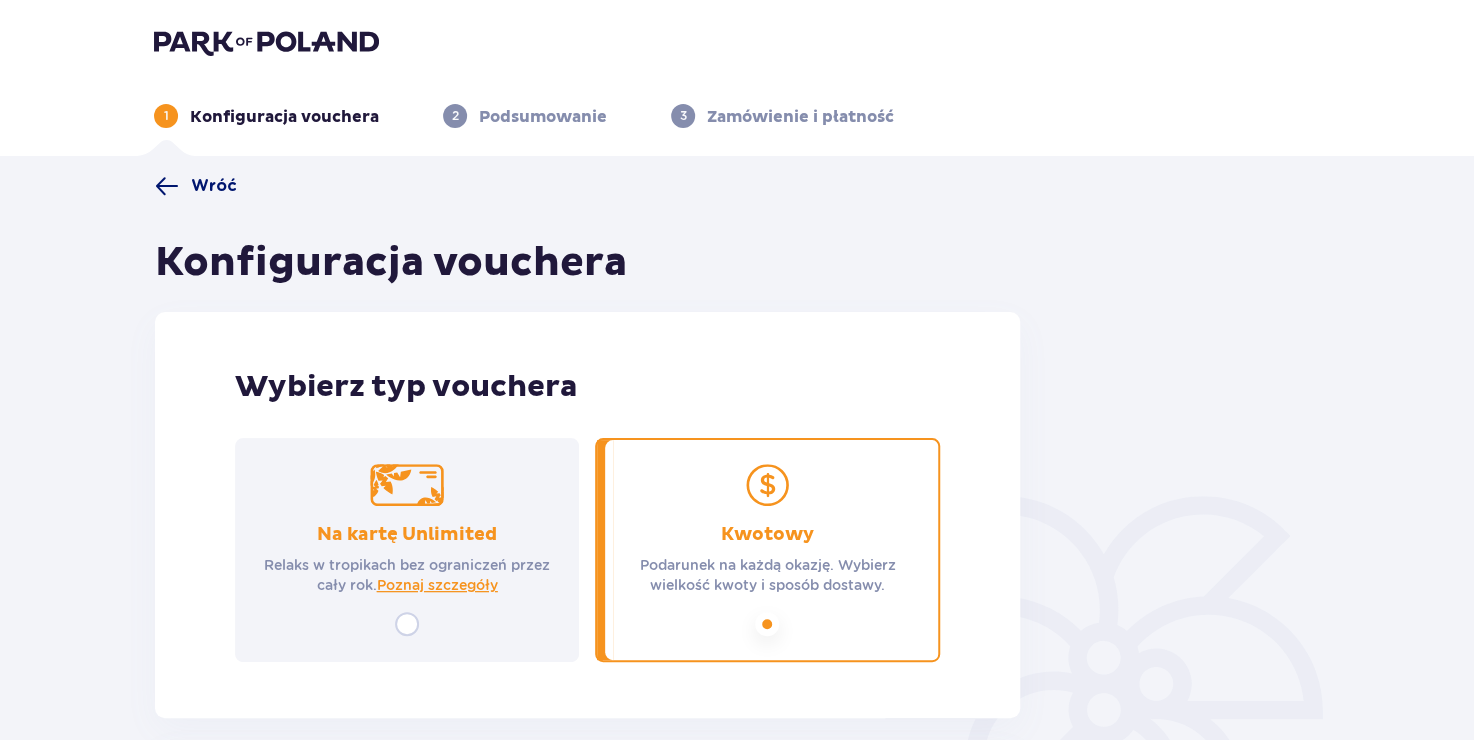 click at bounding box center [167, 186] 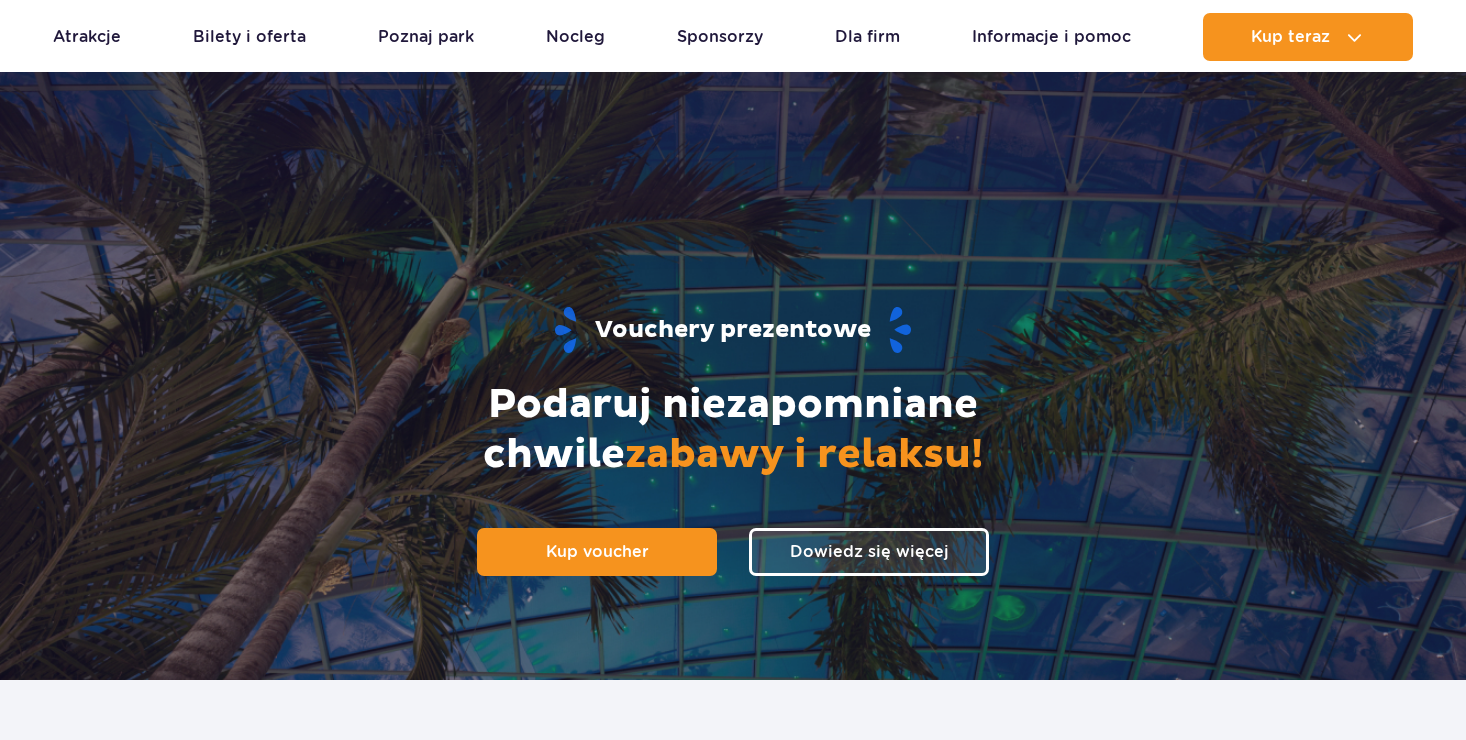 scroll, scrollTop: 1736, scrollLeft: 0, axis: vertical 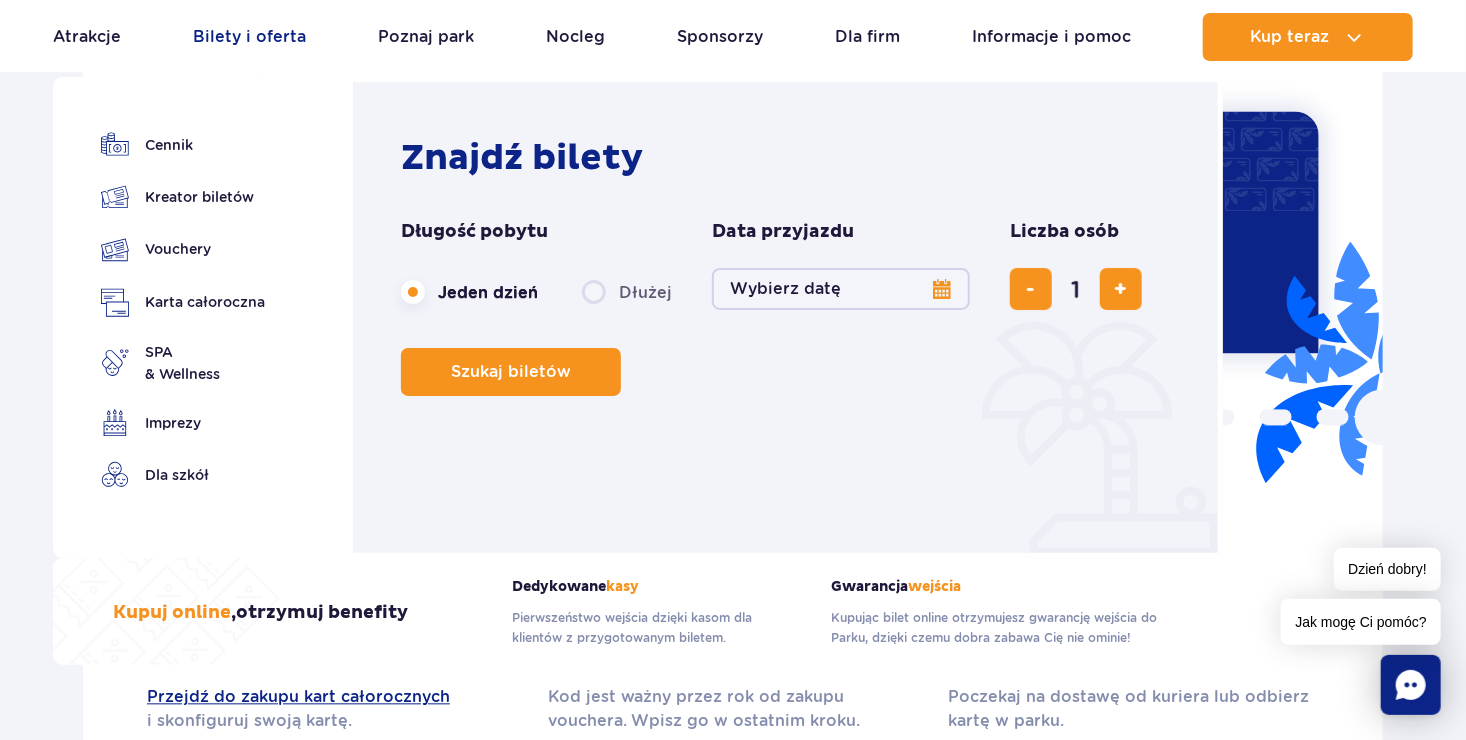 click on "Bilety i oferta" at bounding box center [249, 37] 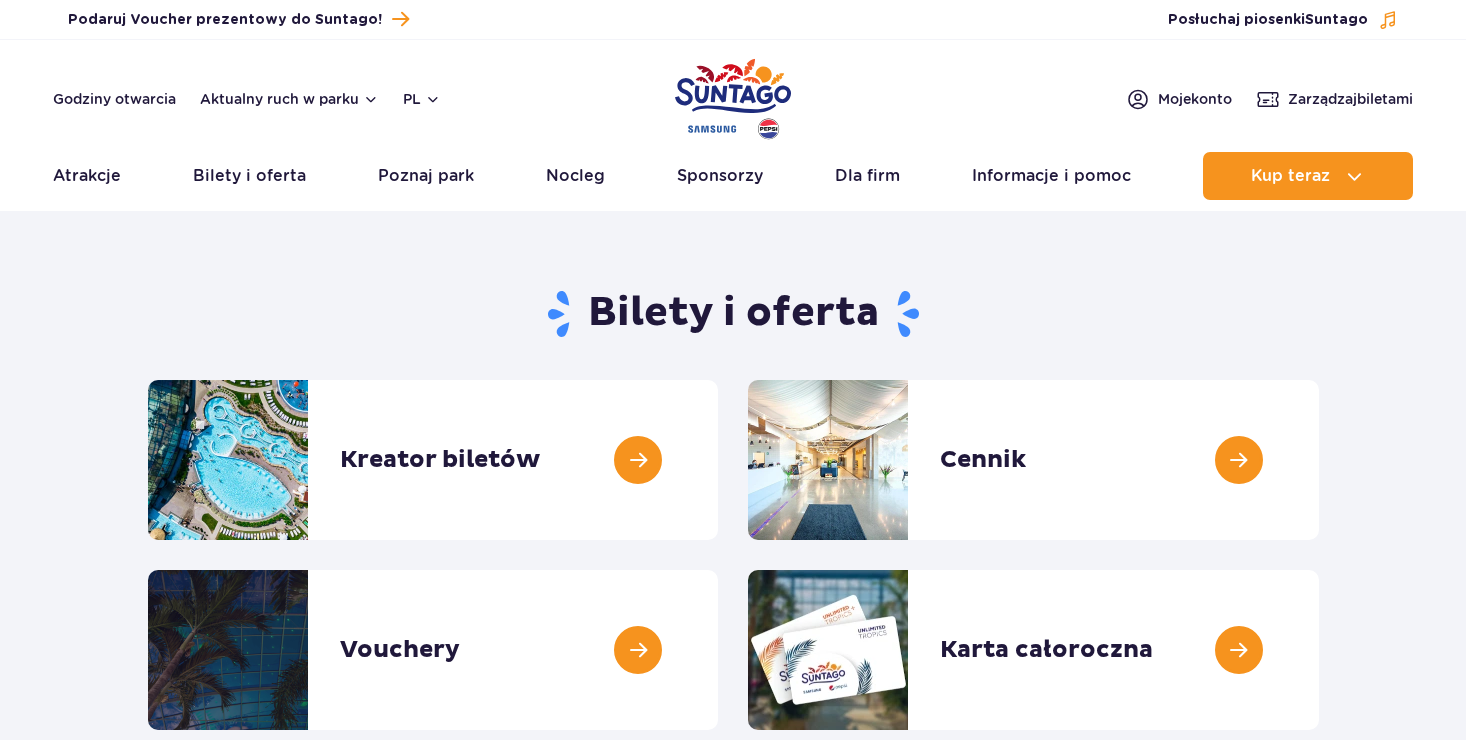 scroll, scrollTop: 0, scrollLeft: 0, axis: both 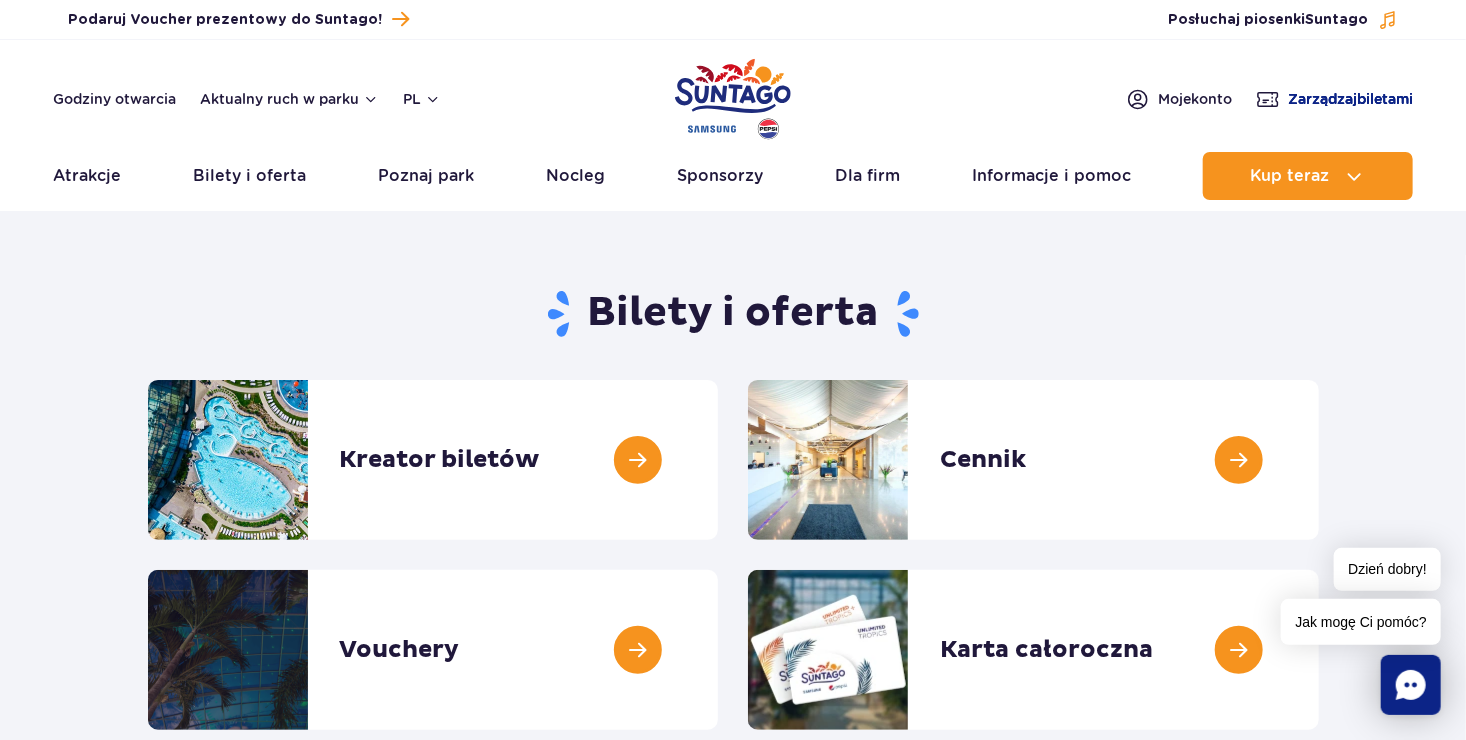 click on "Zarządzaj  biletami" at bounding box center [1350, 99] 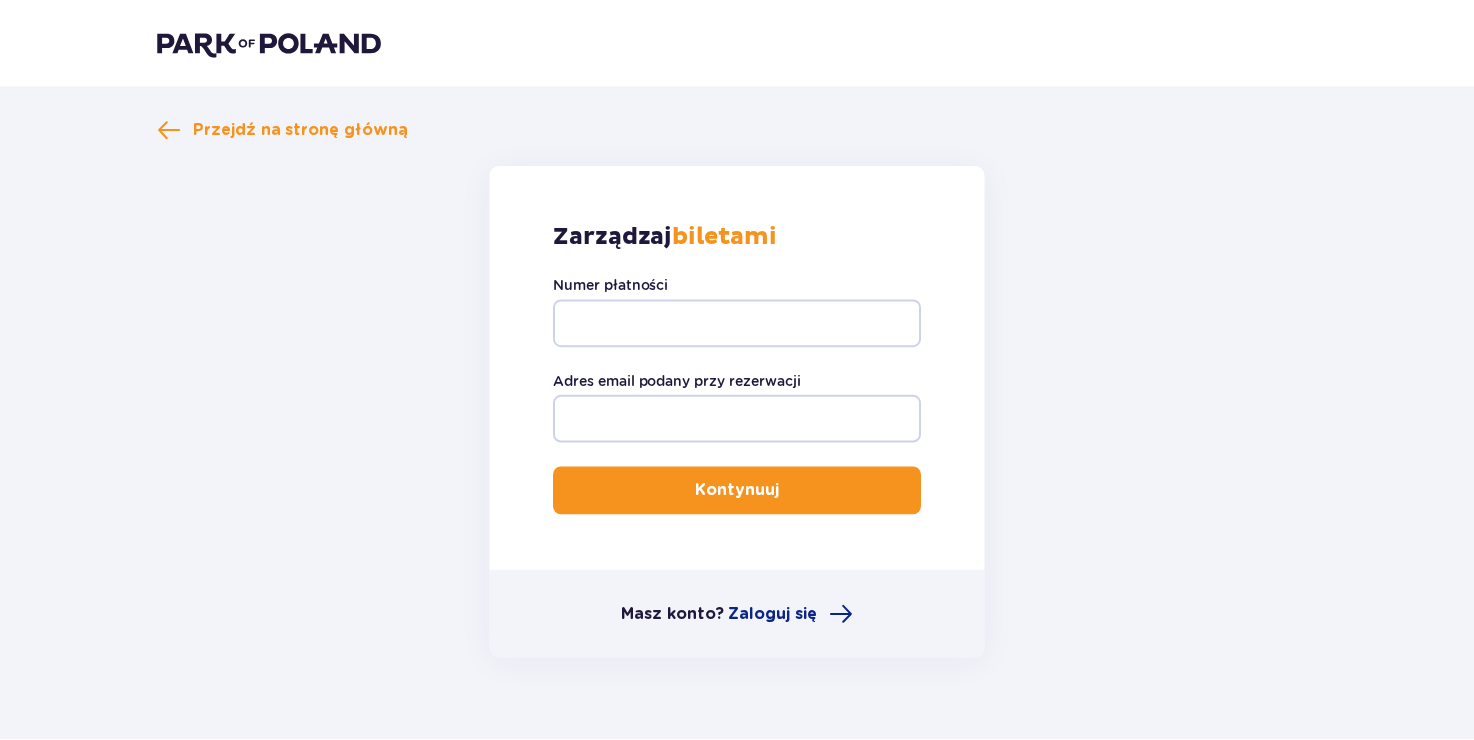 scroll, scrollTop: 0, scrollLeft: 0, axis: both 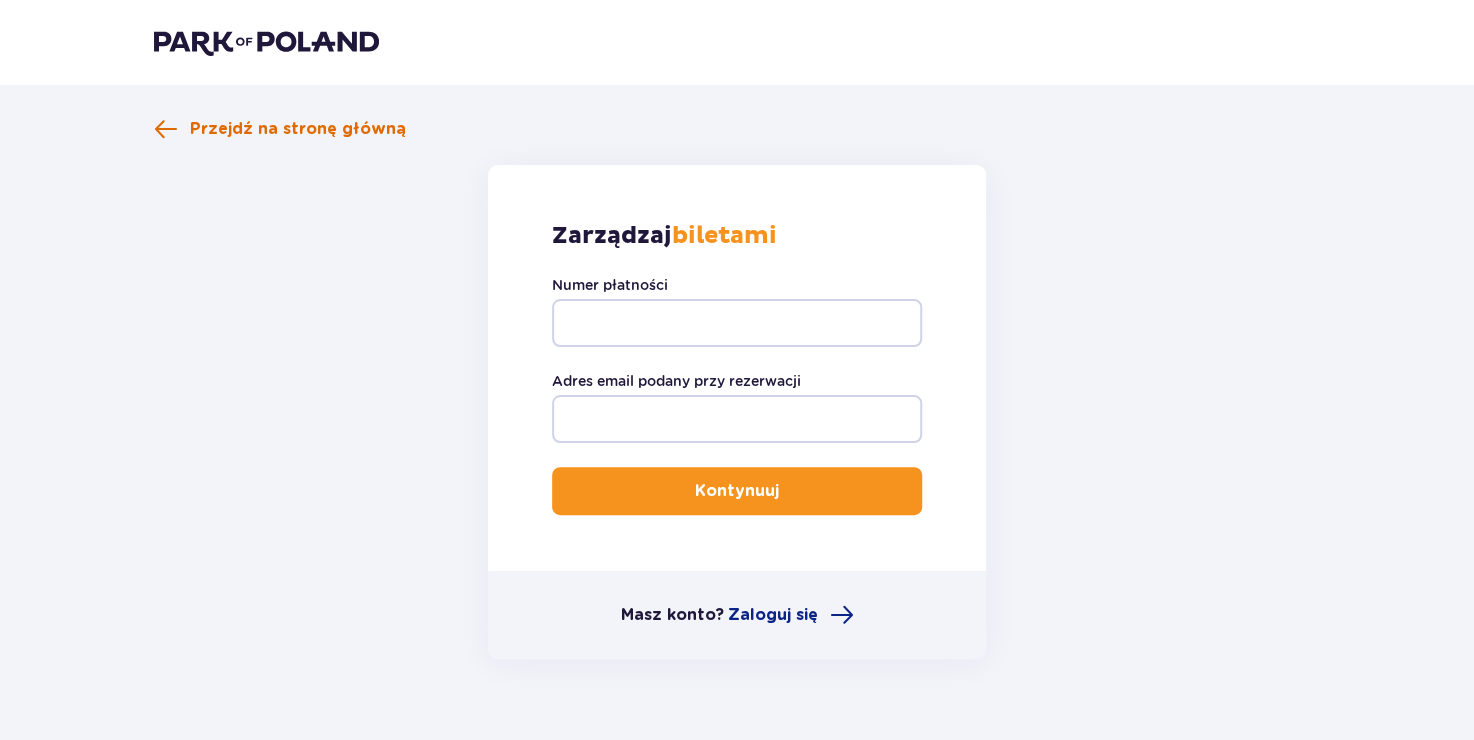 click on "Przejdź na stronę główną" at bounding box center (298, 129) 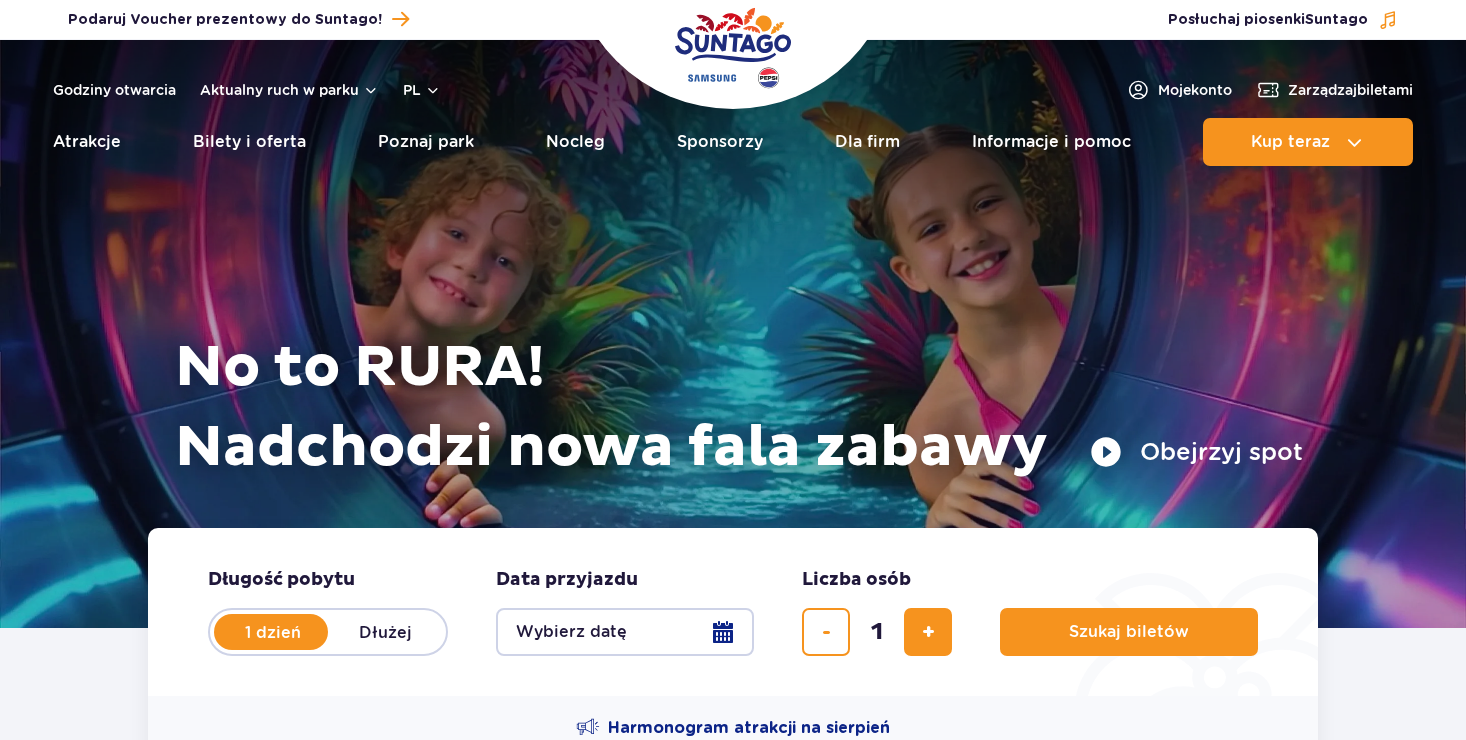 scroll, scrollTop: 0, scrollLeft: 0, axis: both 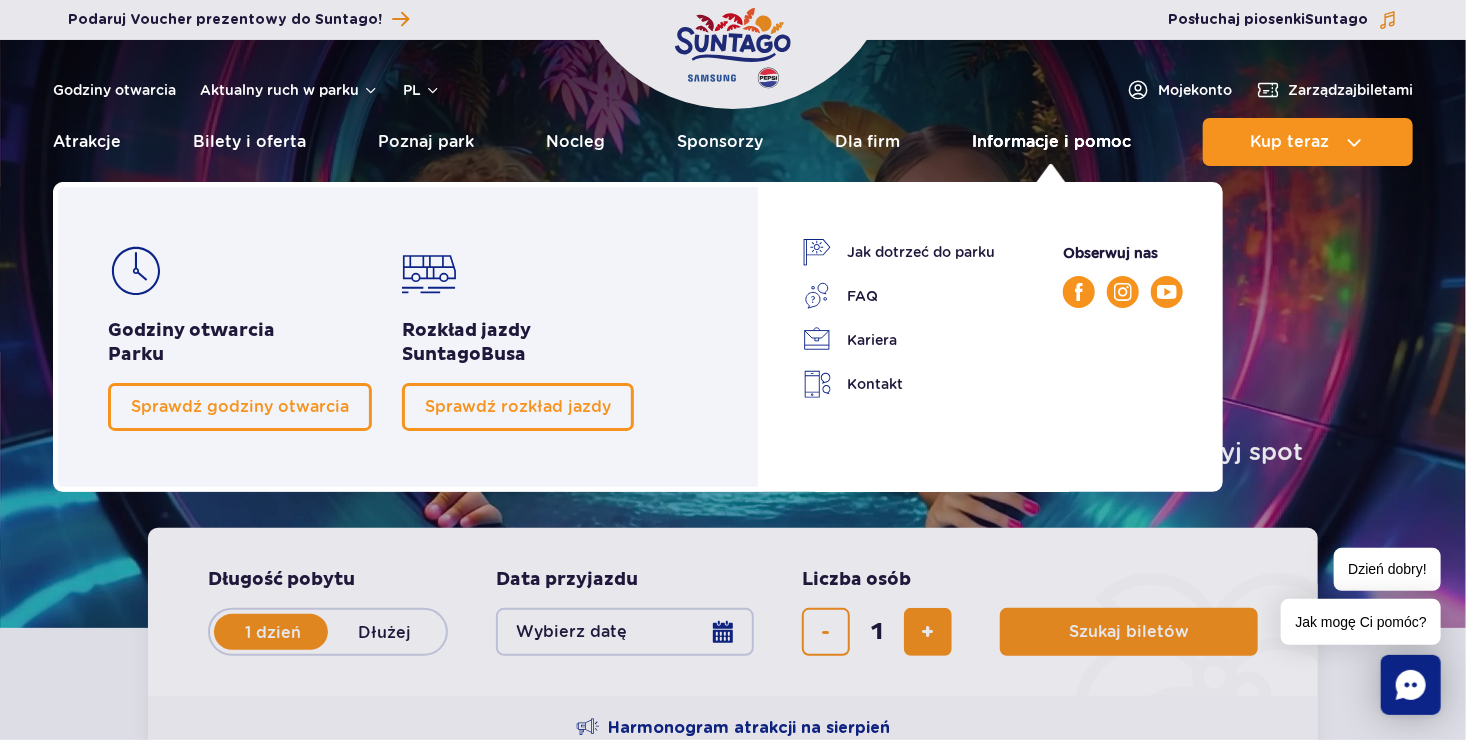 click on "Informacje i pomoc" at bounding box center [1051, 142] 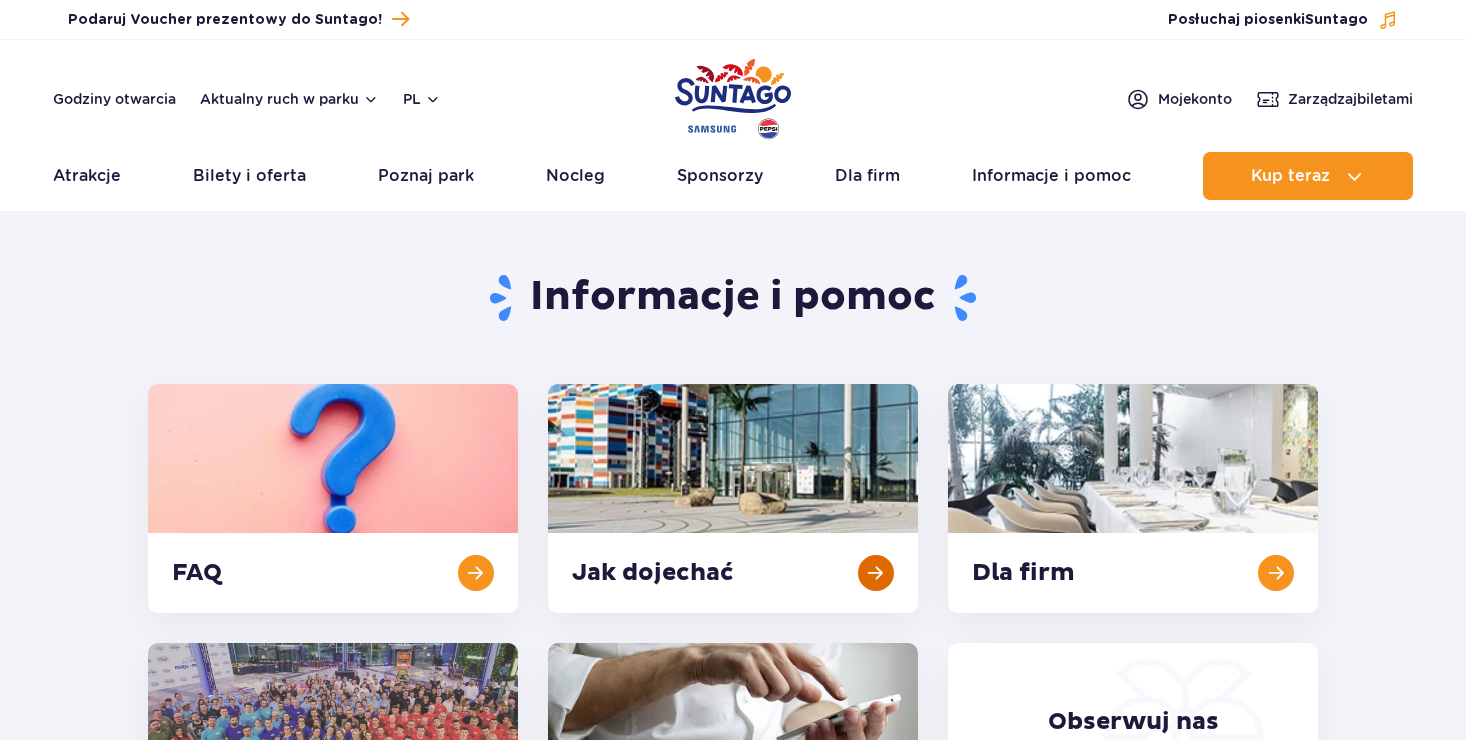 scroll, scrollTop: 0, scrollLeft: 0, axis: both 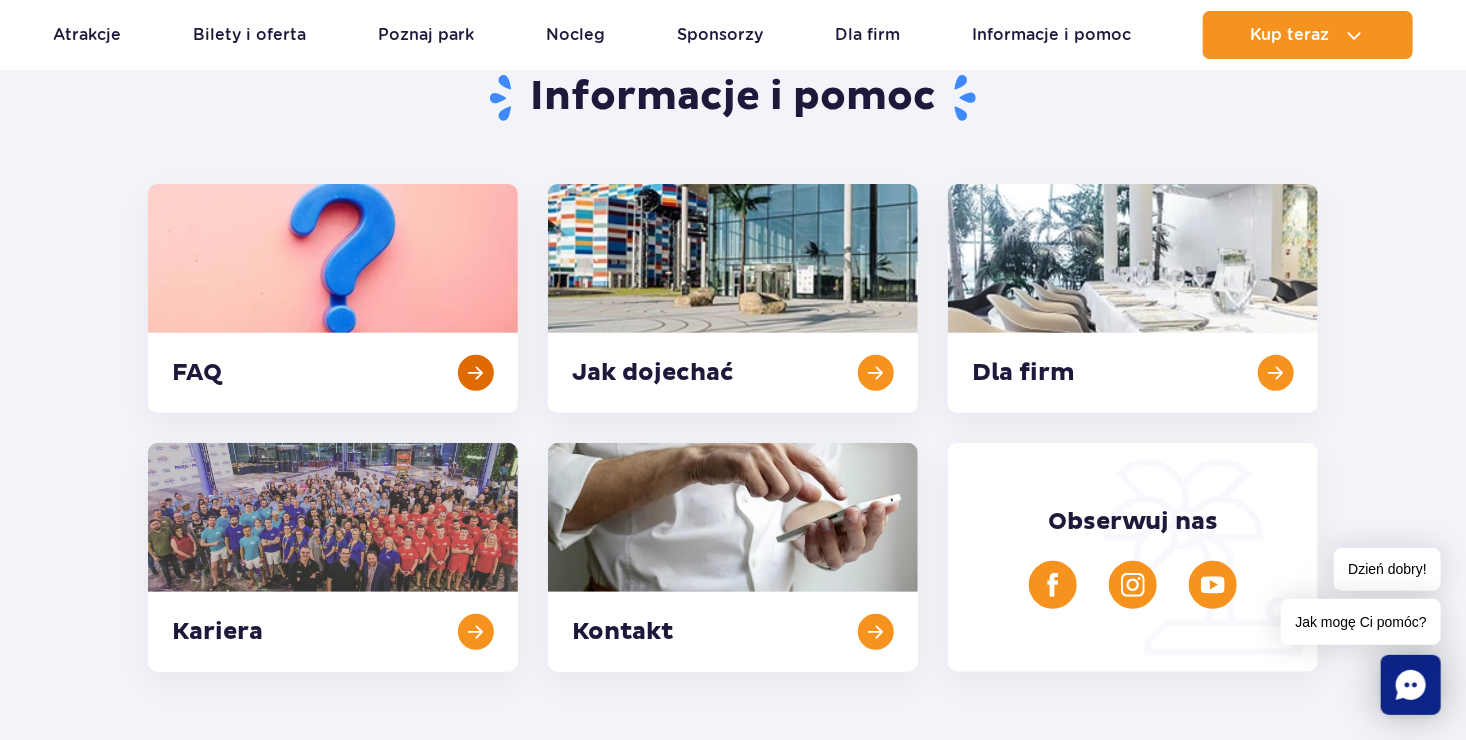 click at bounding box center [333, 298] 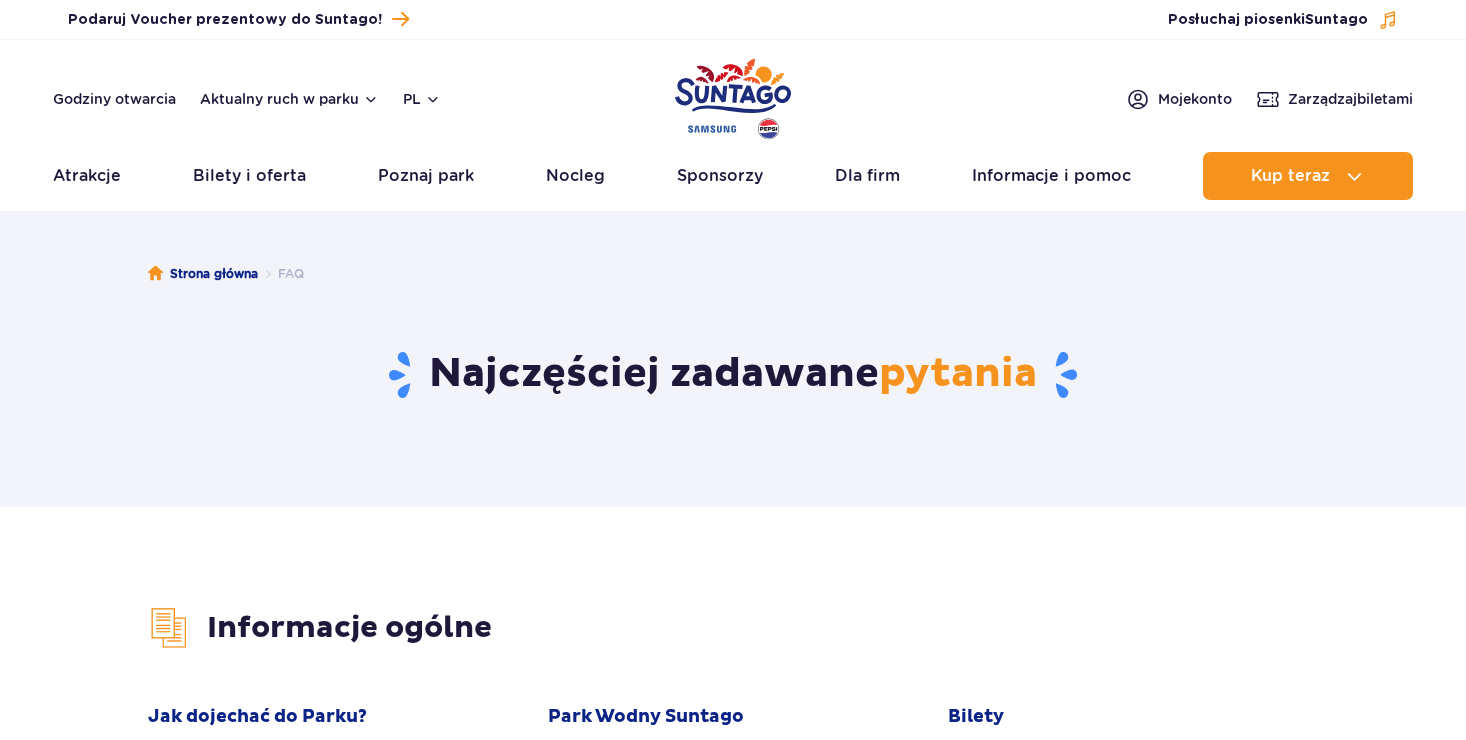 scroll, scrollTop: 0, scrollLeft: 0, axis: both 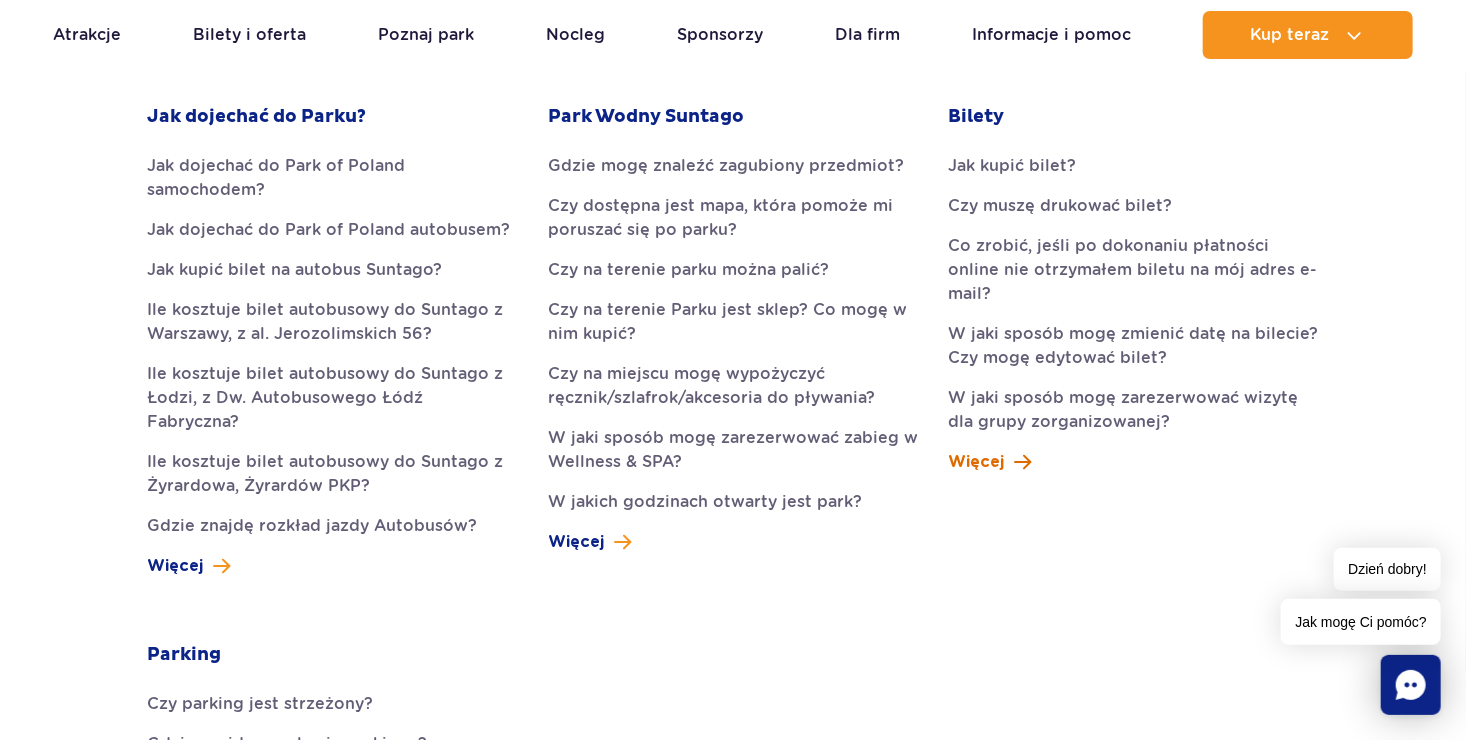 click at bounding box center [1022, 462] 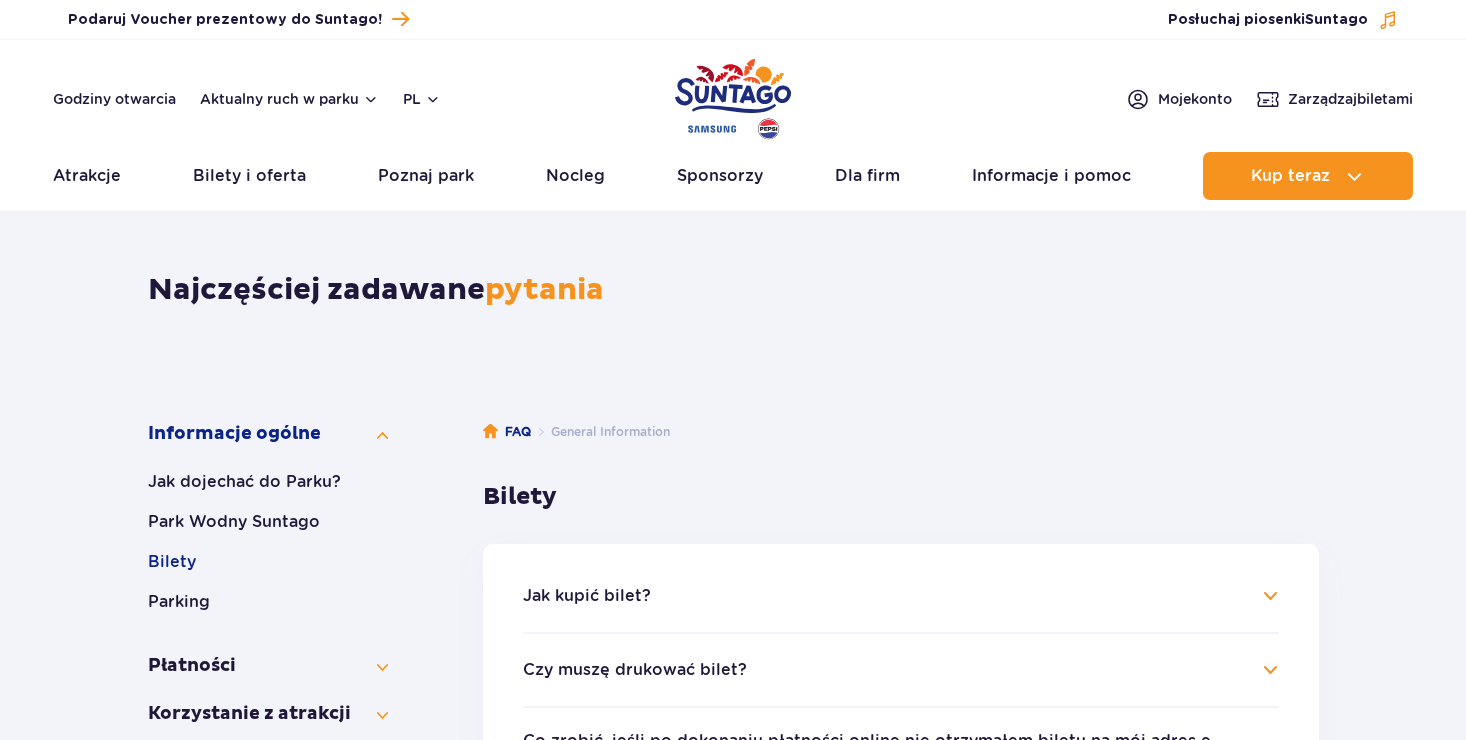 scroll, scrollTop: 0, scrollLeft: 0, axis: both 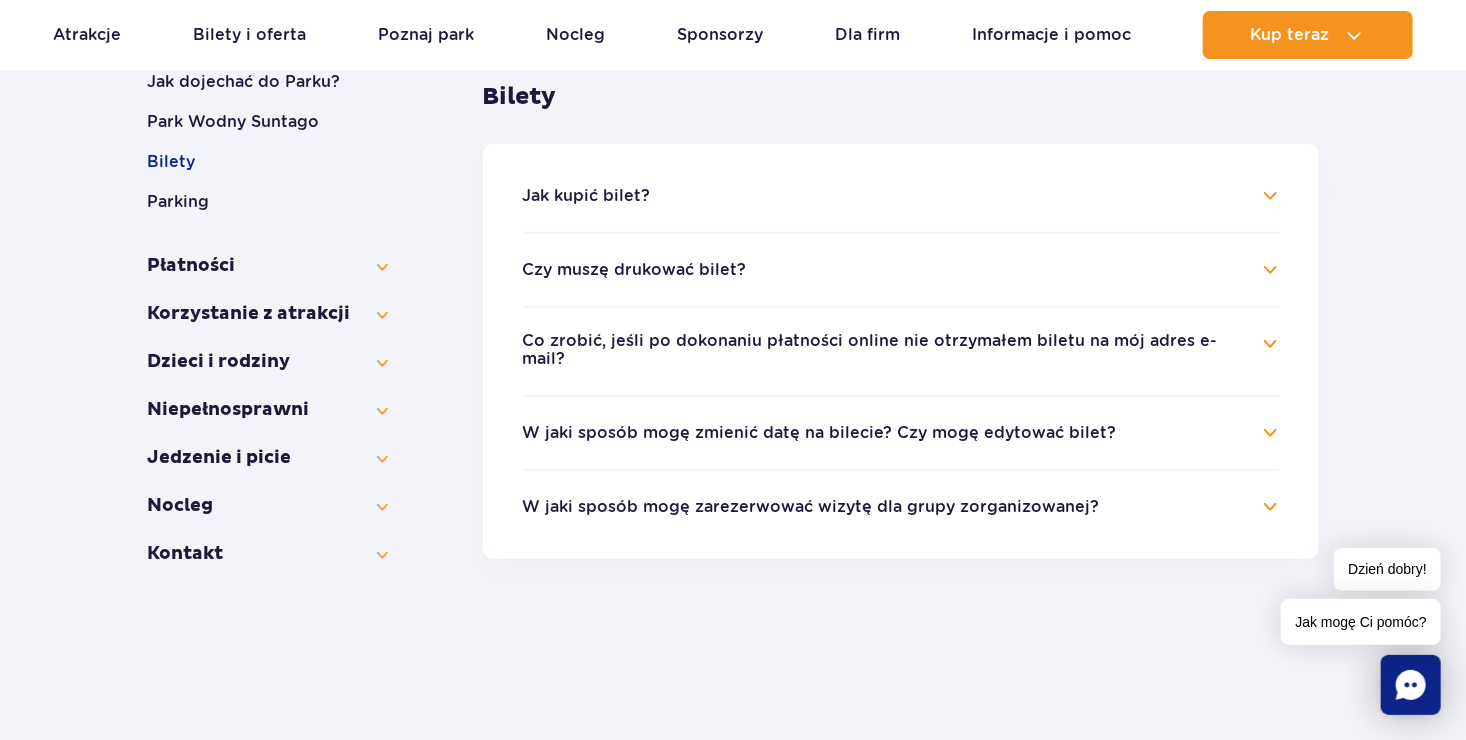 drag, startPoint x: 227, startPoint y: 457, endPoint x: 622, endPoint y: 617, distance: 426.17484 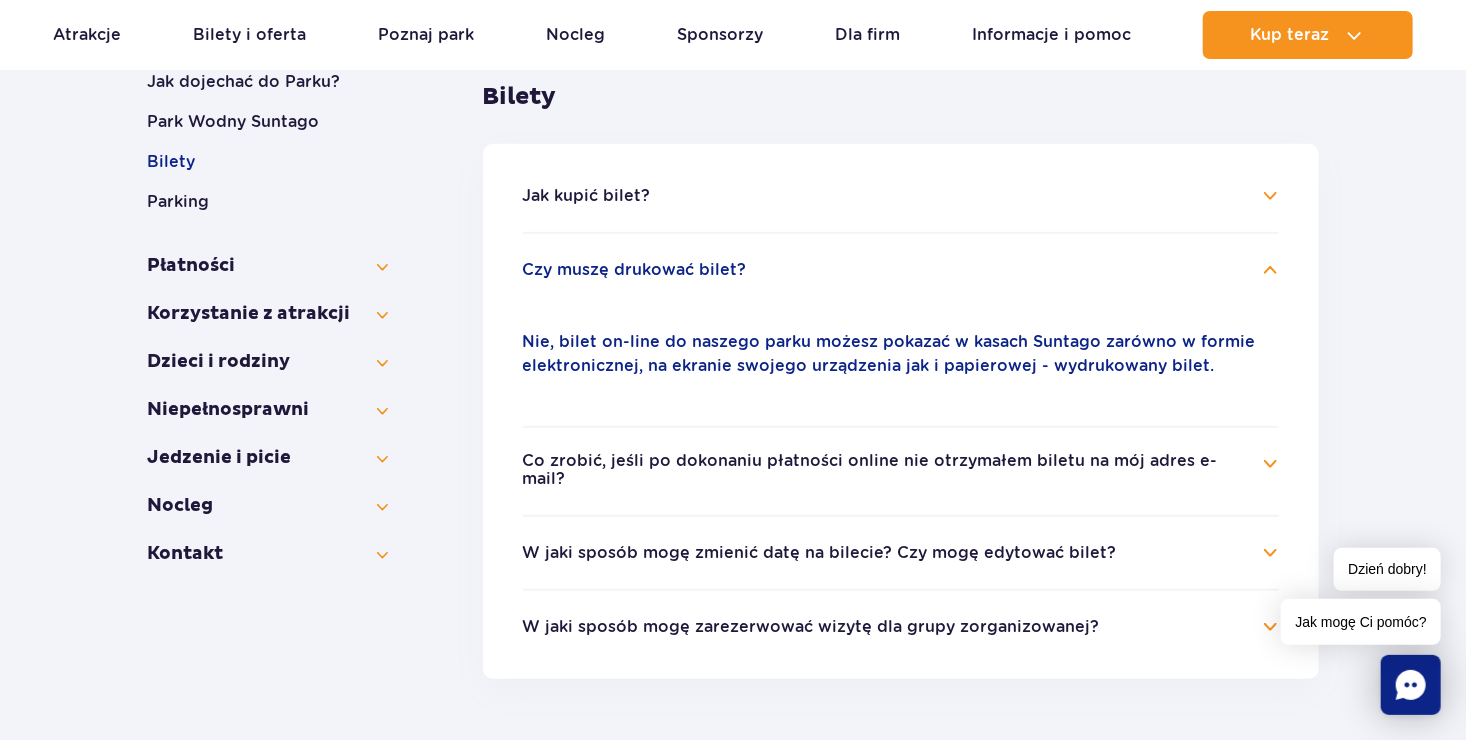 click on "Czy muszę drukować bilet?" at bounding box center (901, 270) 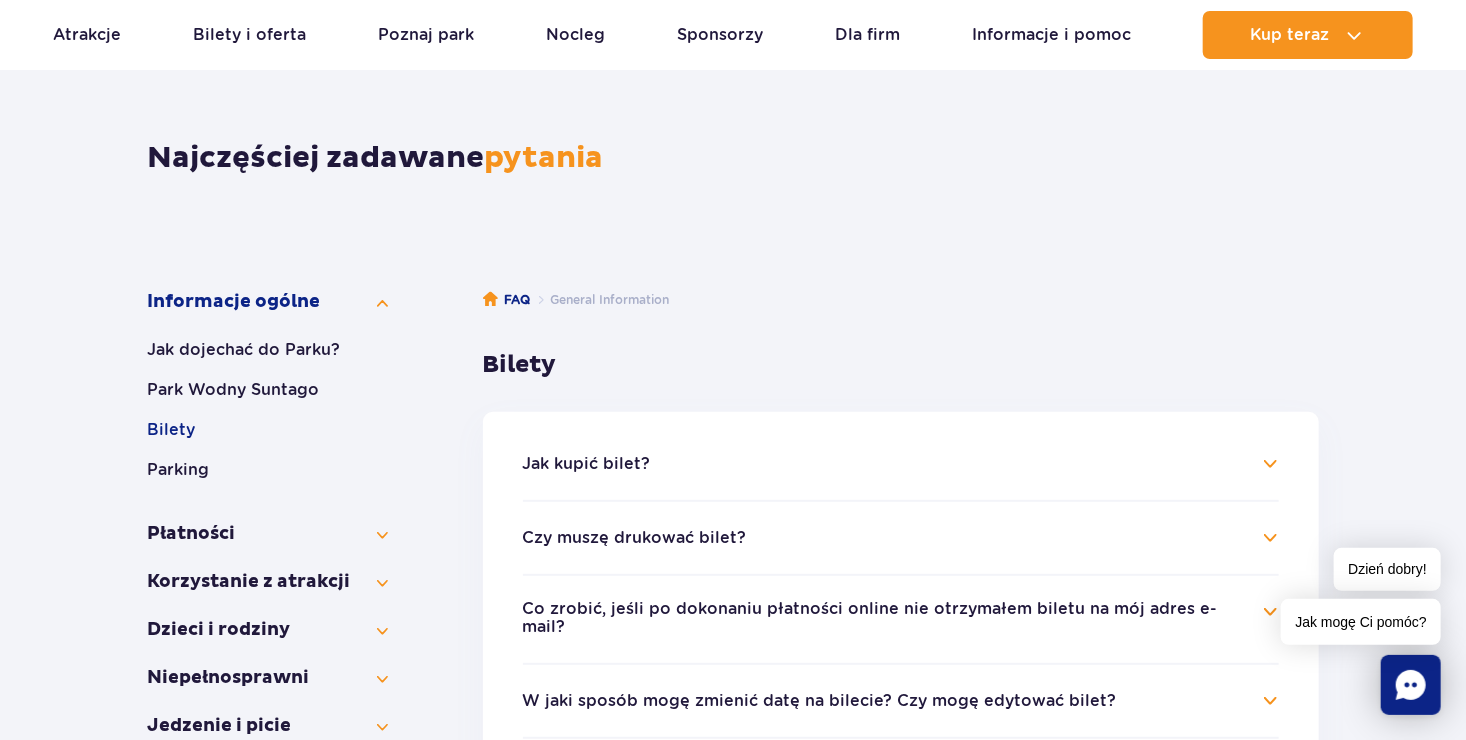 scroll, scrollTop: 200, scrollLeft: 0, axis: vertical 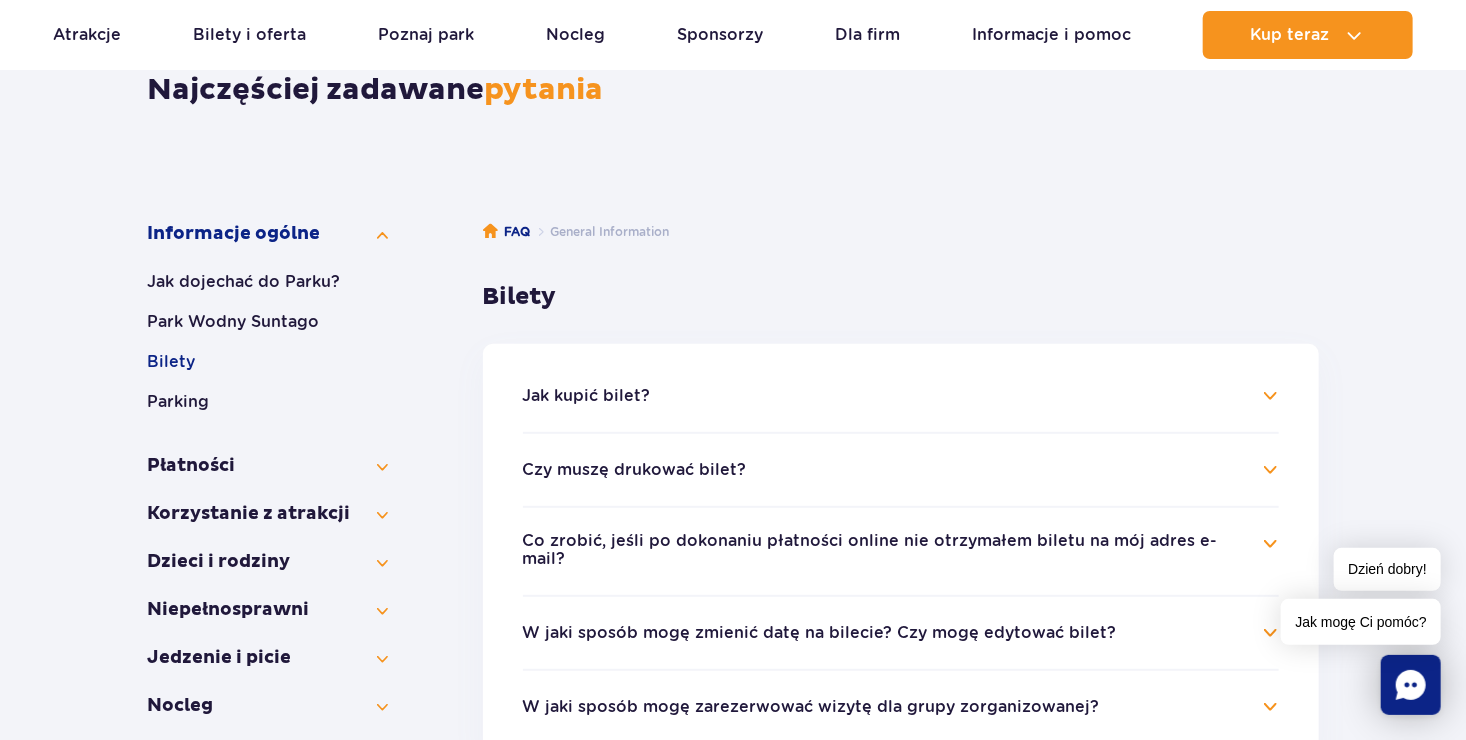 click on "Jak mogę Ci pomóc?" at bounding box center [1361, 622] 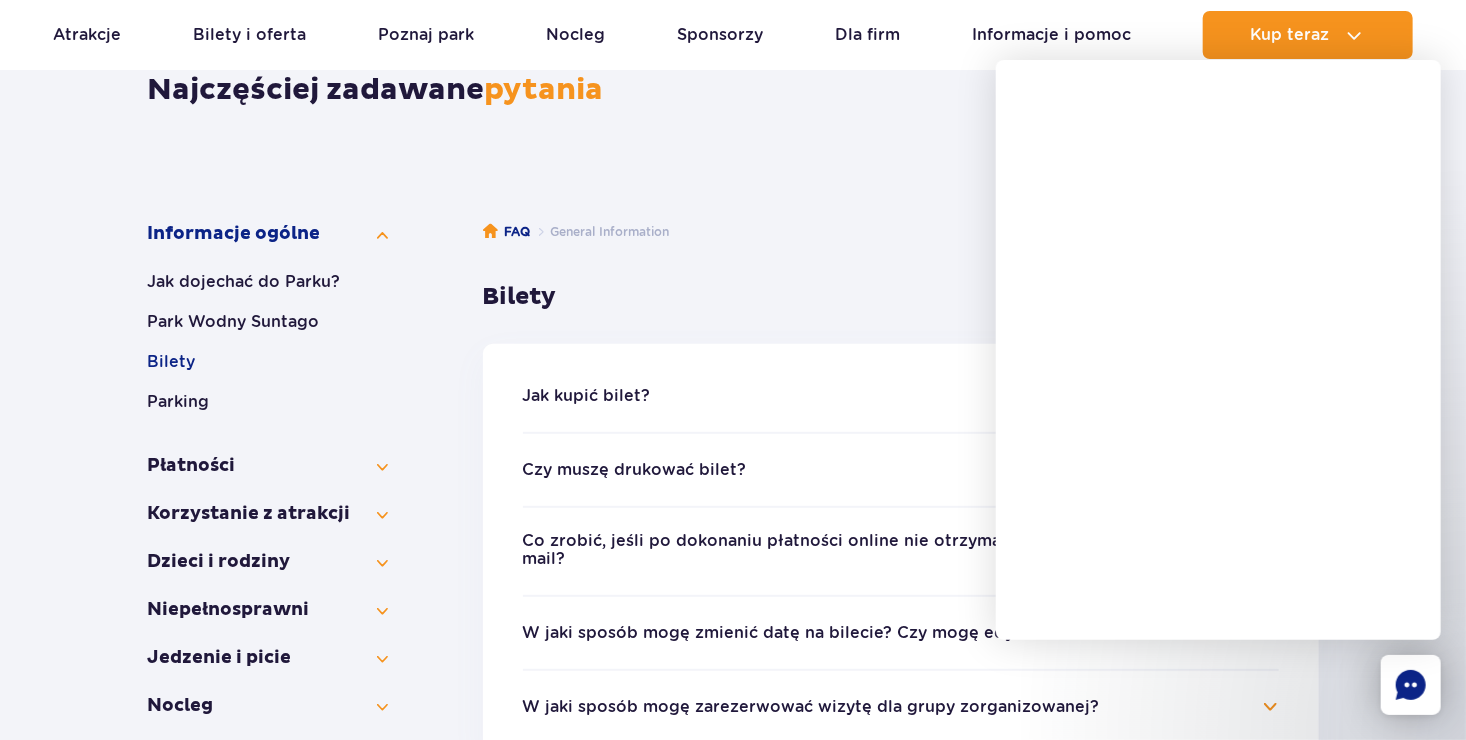 click on "FAQ
General Information
Bilety" at bounding box center (901, 252) 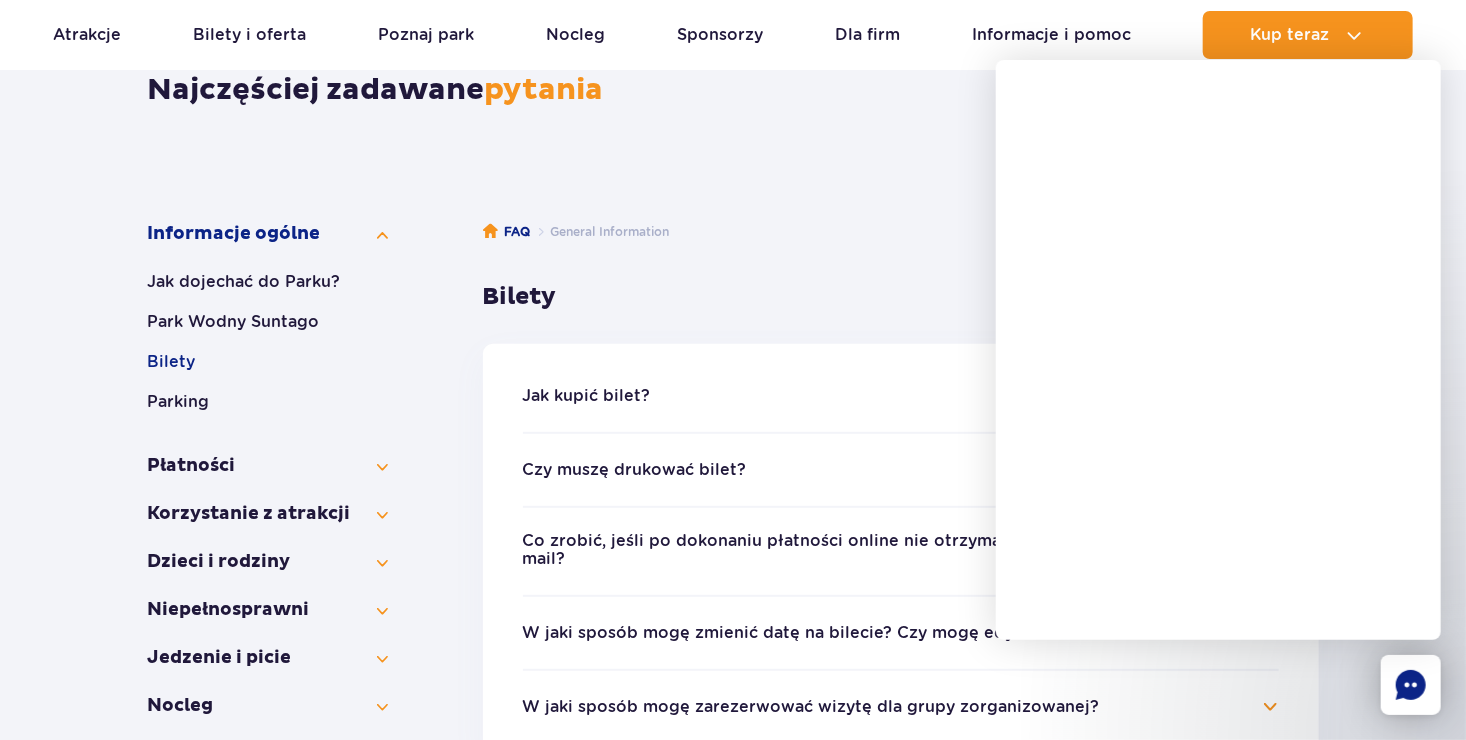 click on "FAQ
General Information
Bilety" at bounding box center [901, 252] 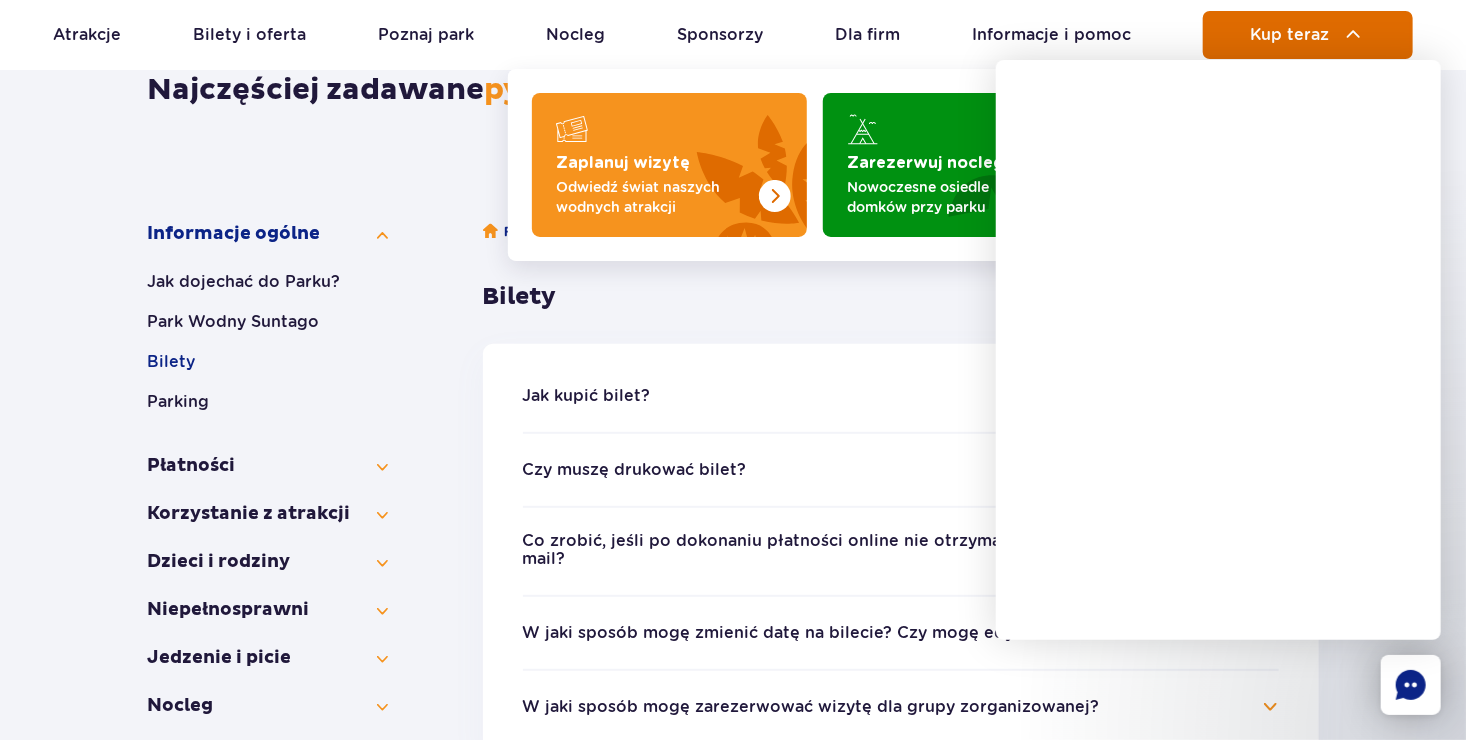 click on "Kup teraz" at bounding box center (1290, 35) 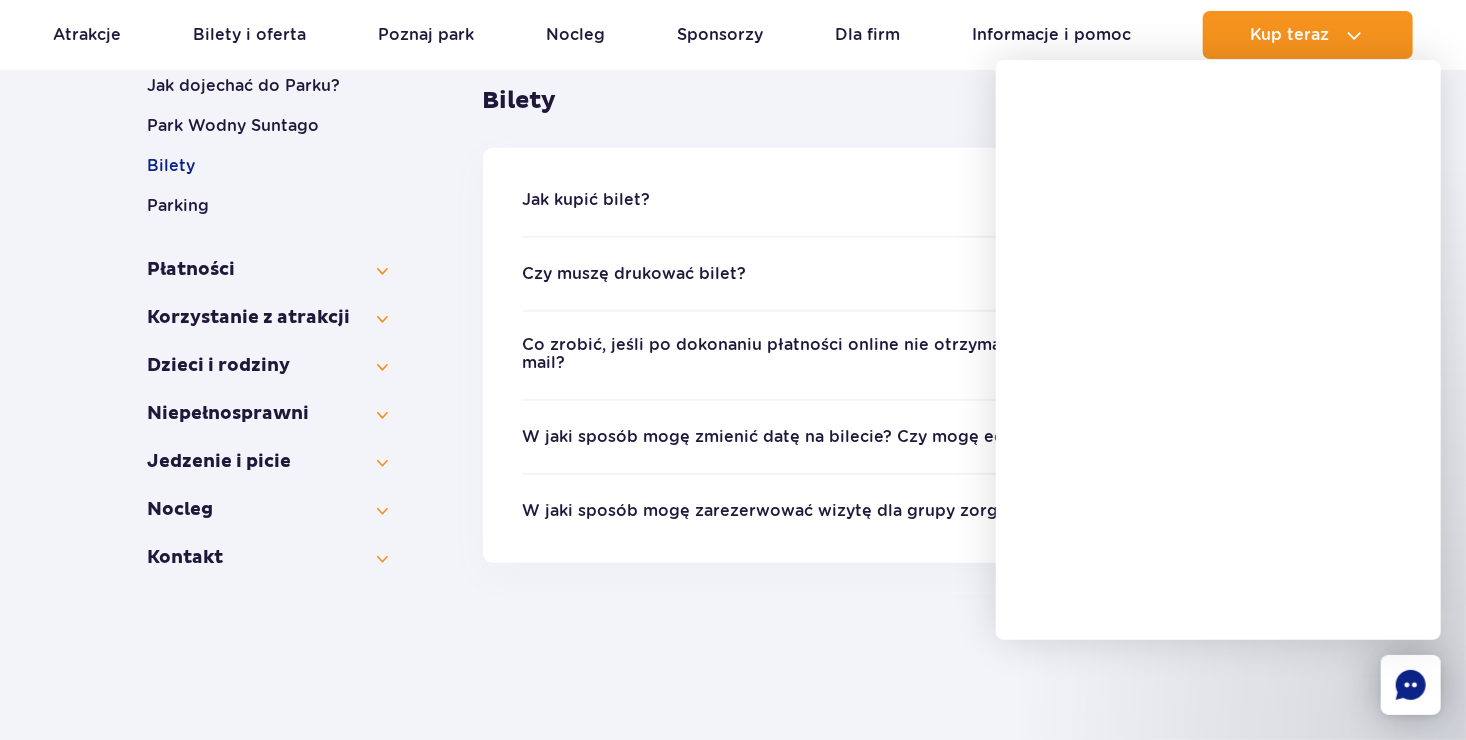 scroll, scrollTop: 400, scrollLeft: 0, axis: vertical 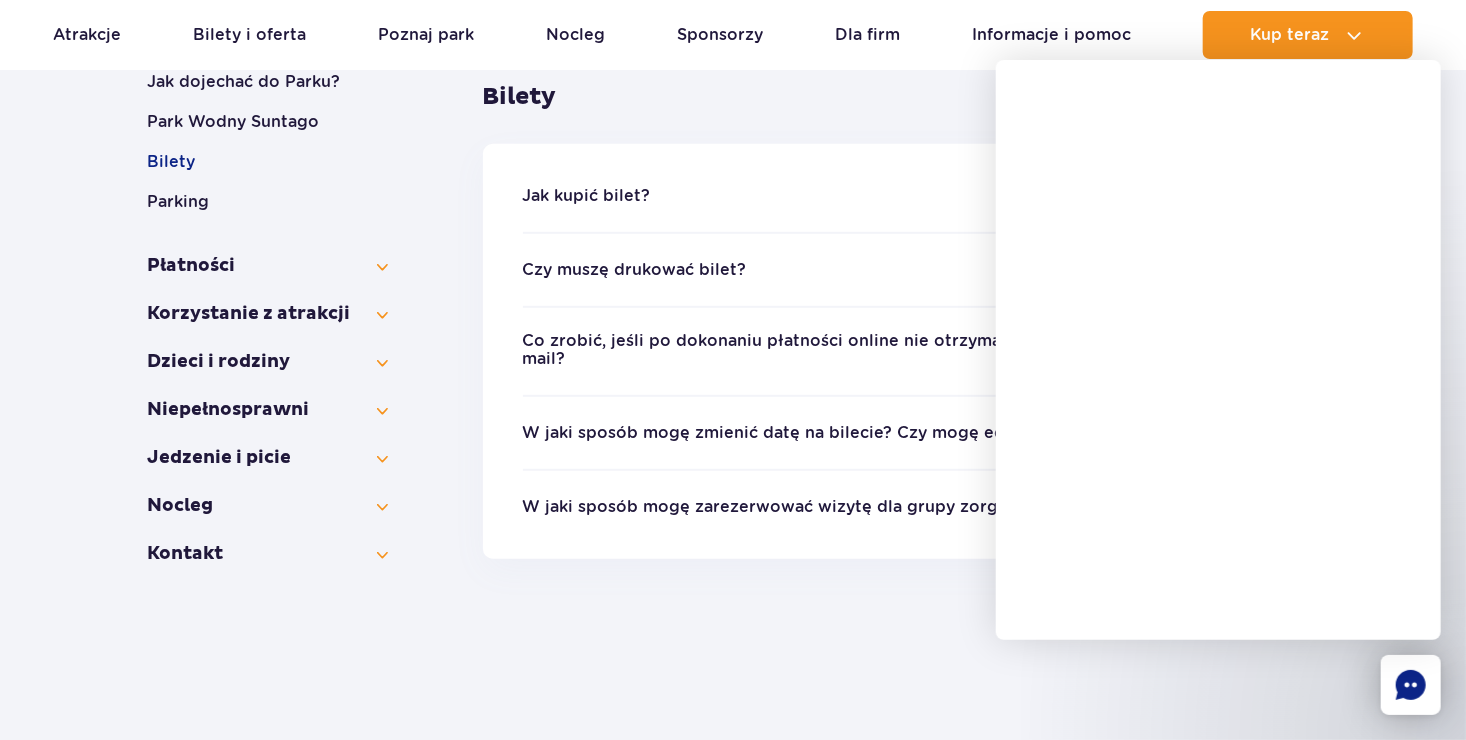 click on "Informacje ogólne
Jak dojechać do Parku?
Park Wodny Suntago
Bilety
Parking
Płatności
Cennik i bilety
Opaska płatnicza
Vouchery
Korzystanie z atrakcji
Atrakcje
." at bounding box center [733, 371] 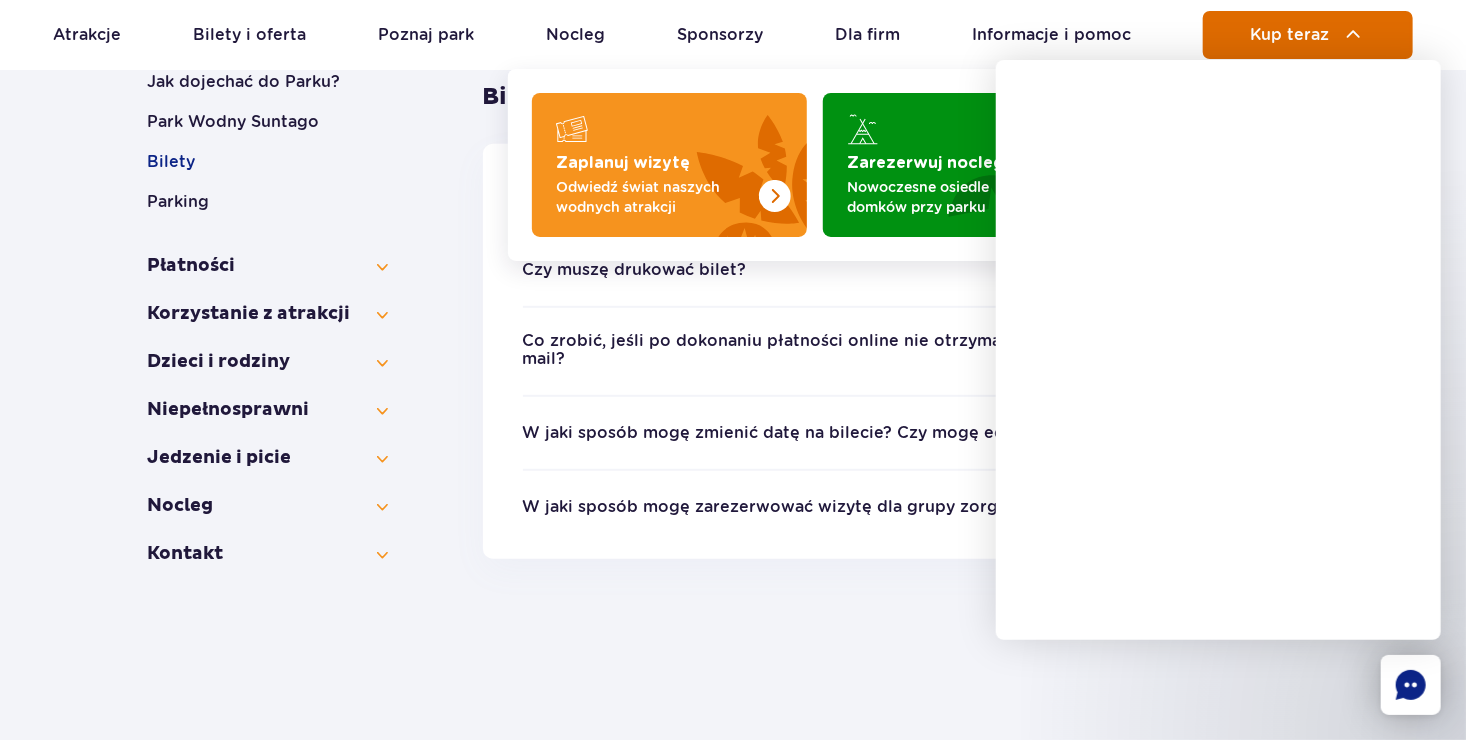 click on "Kup teraz" at bounding box center (1308, 35) 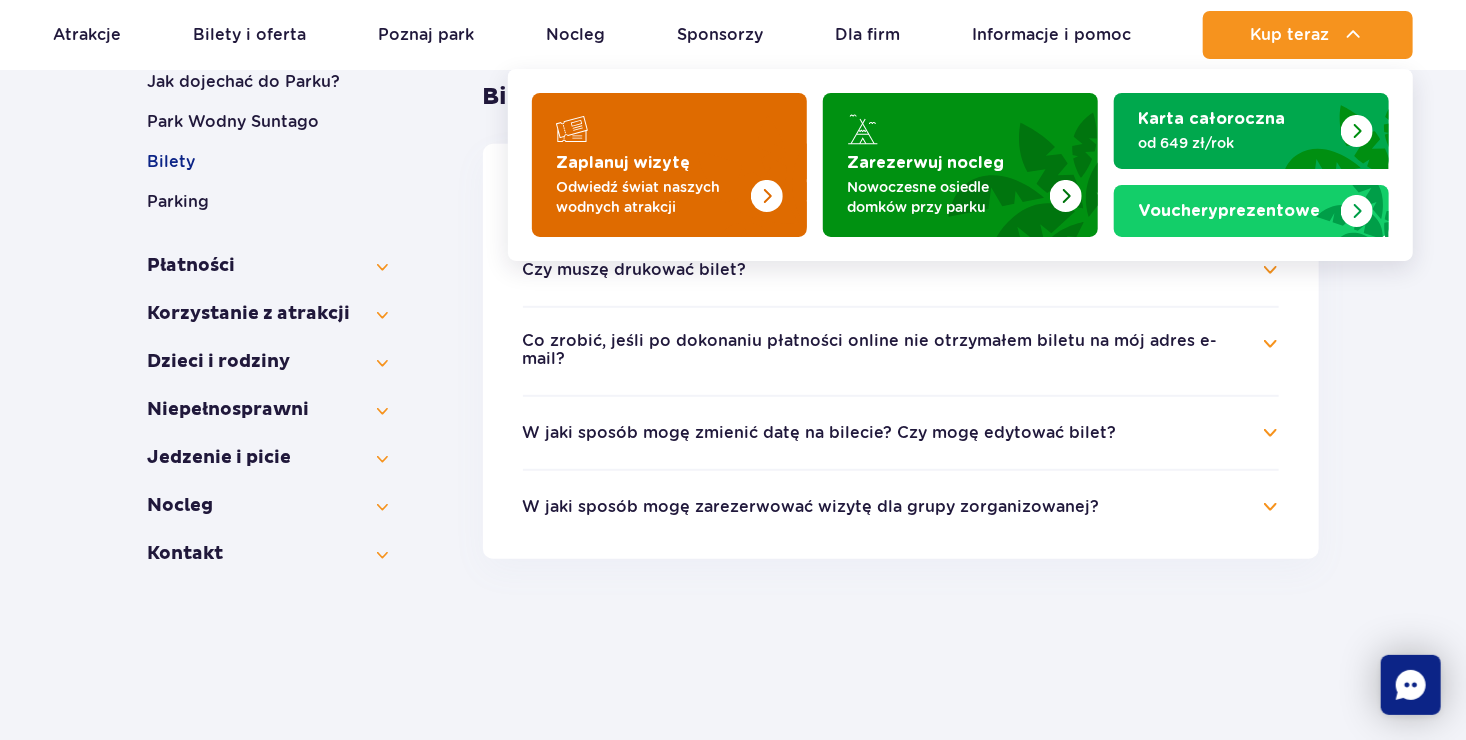 click on "Odwiedź świat naszych wodnych atrakcji" at bounding box center (653, 197) 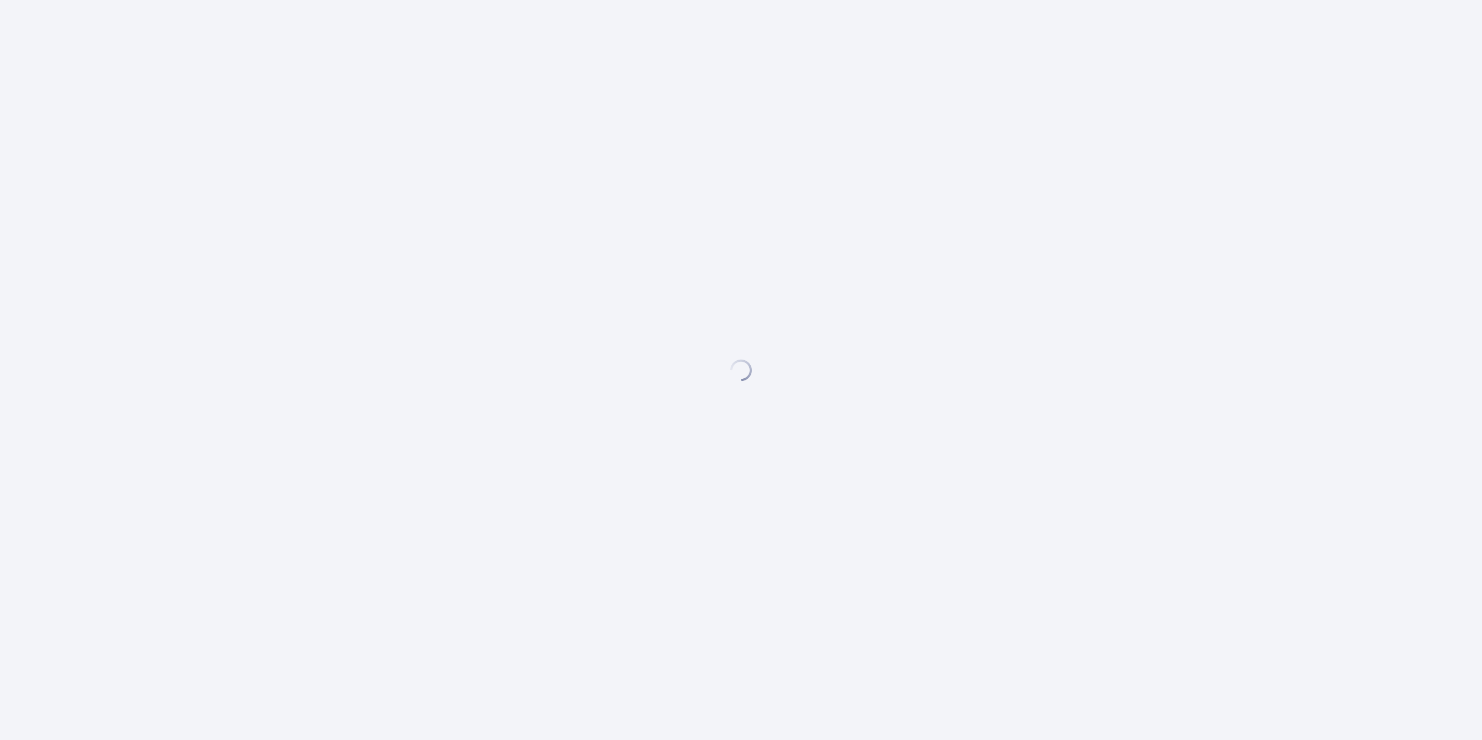 scroll, scrollTop: 0, scrollLeft: 0, axis: both 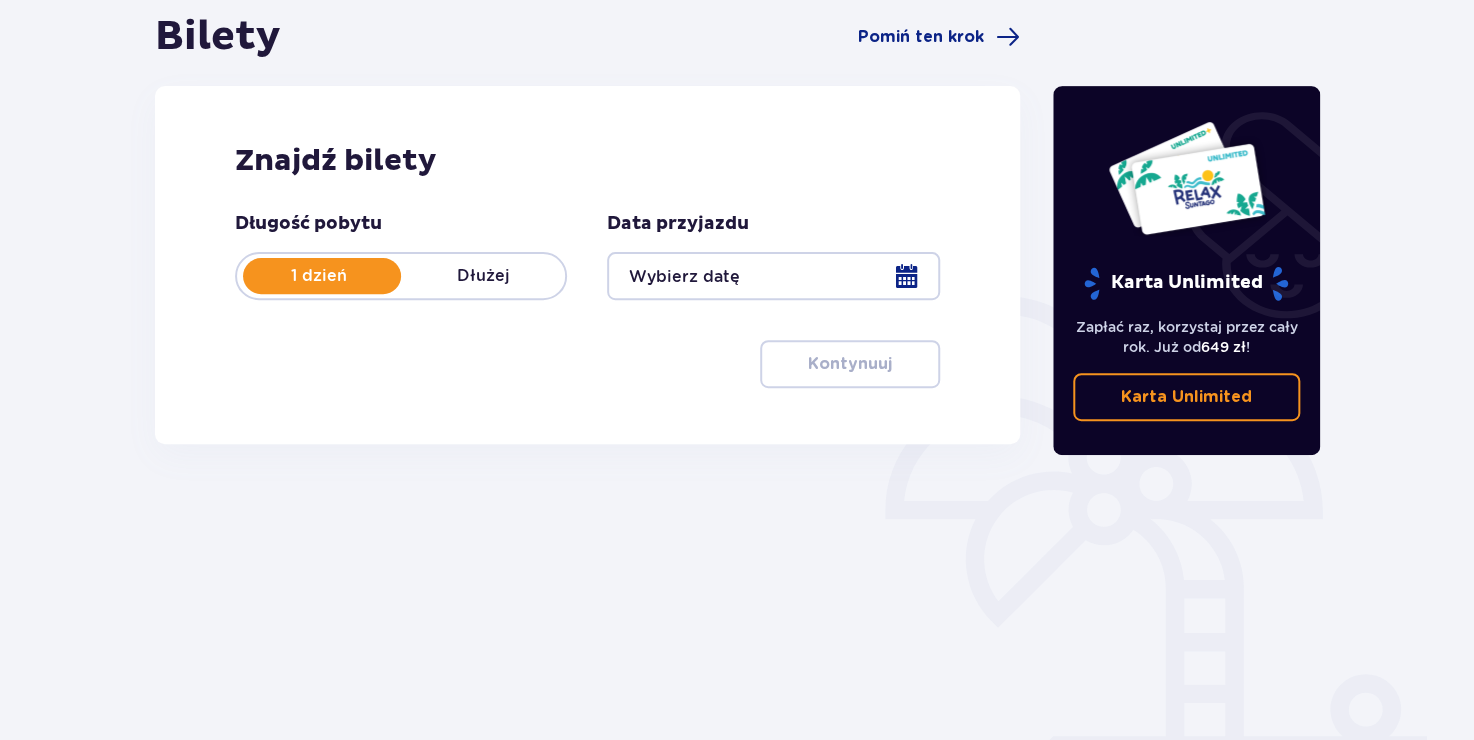 click at bounding box center [773, 276] 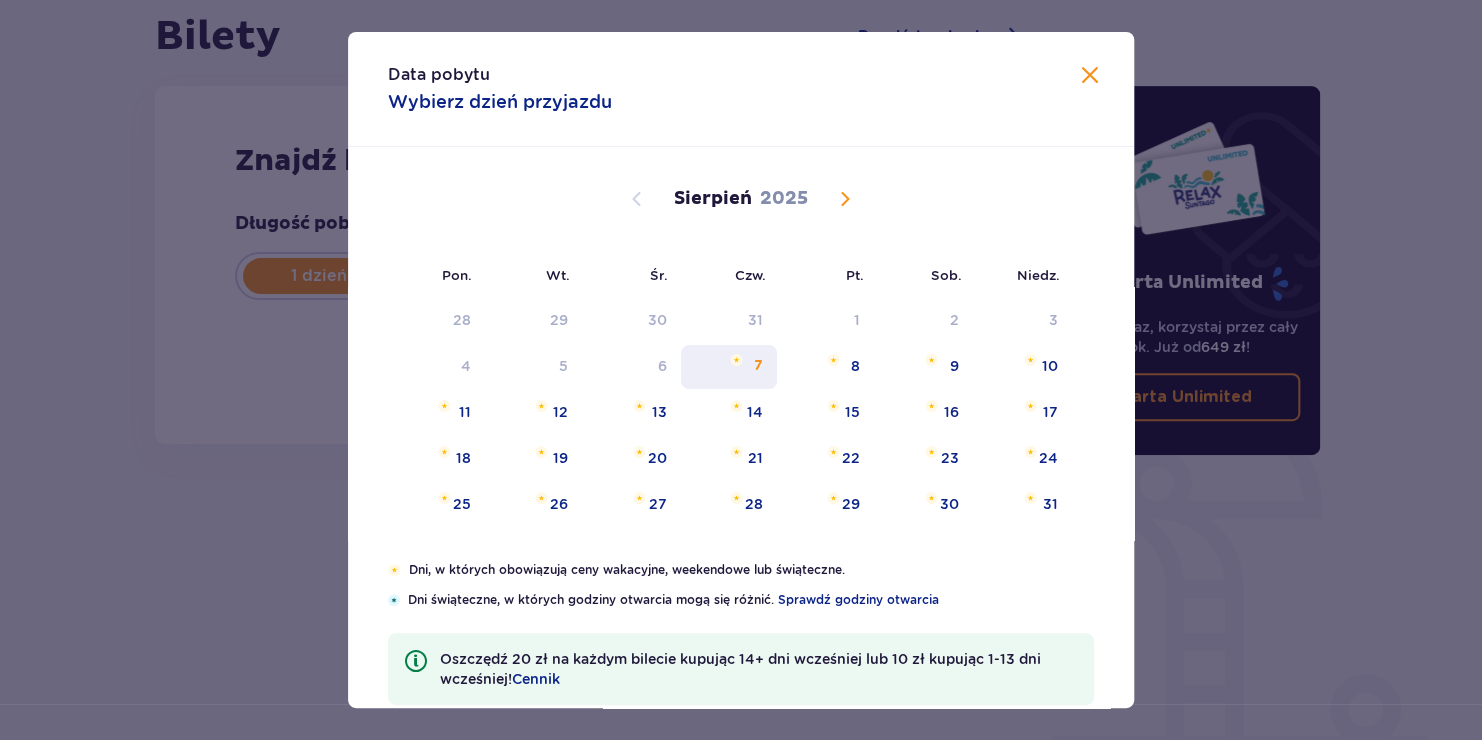 click on "7" at bounding box center (758, 366) 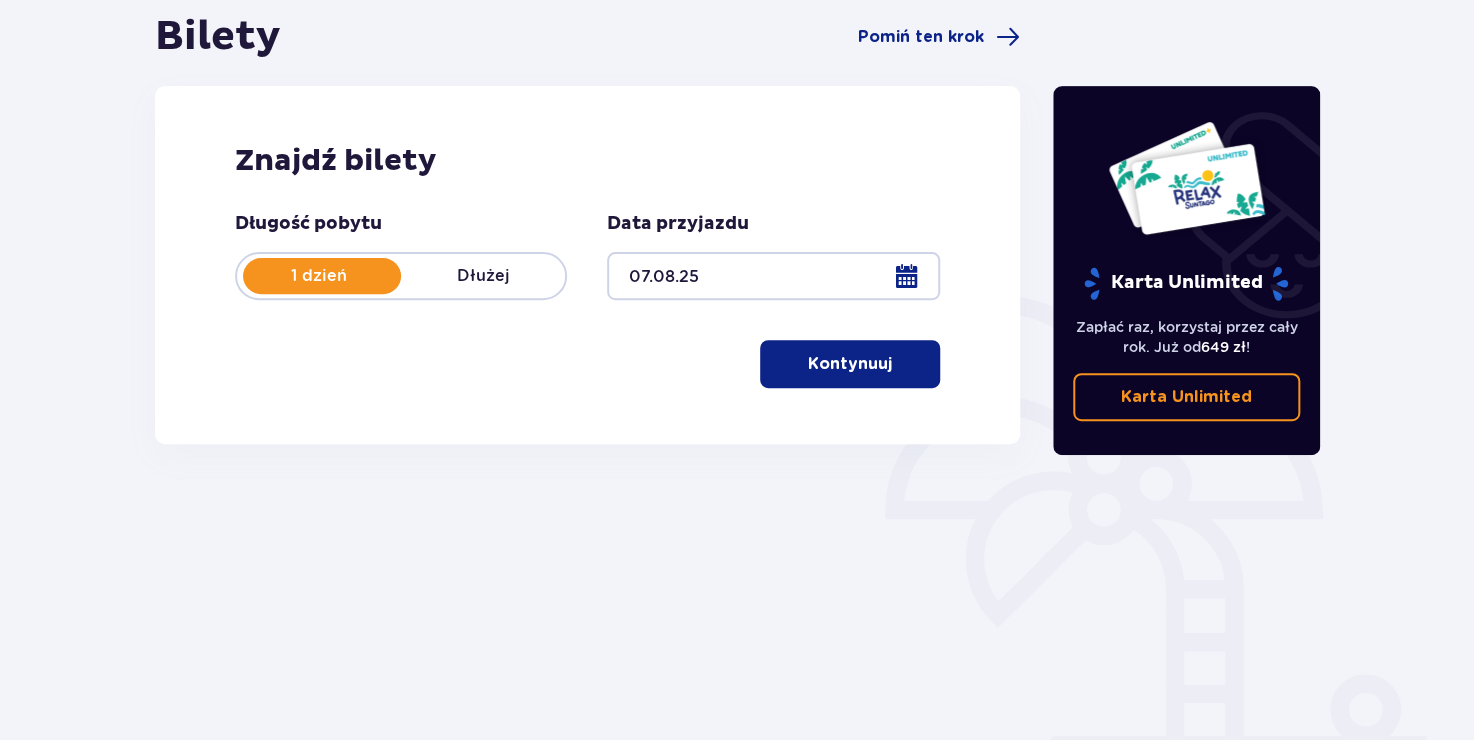 click on "Kontynuuj" at bounding box center (850, 364) 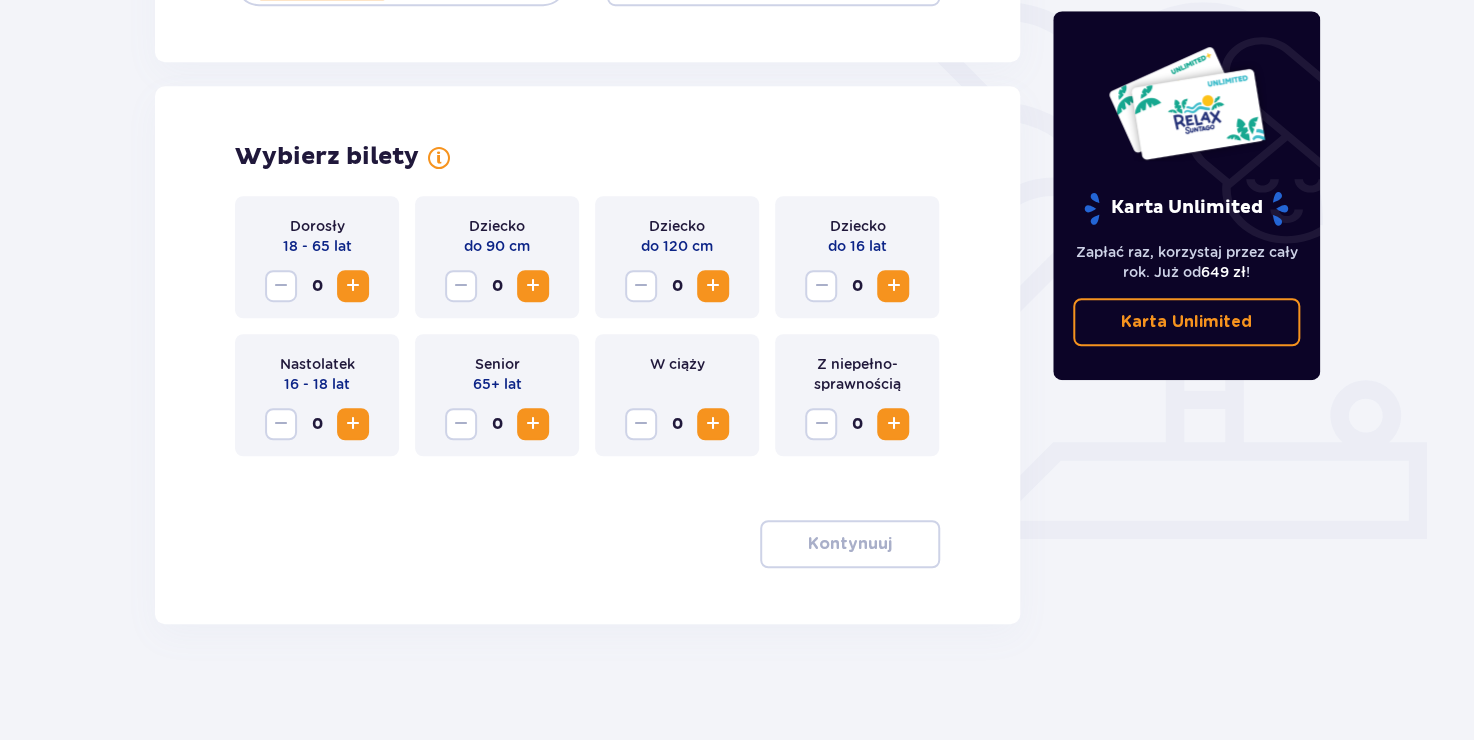 scroll, scrollTop: 498, scrollLeft: 0, axis: vertical 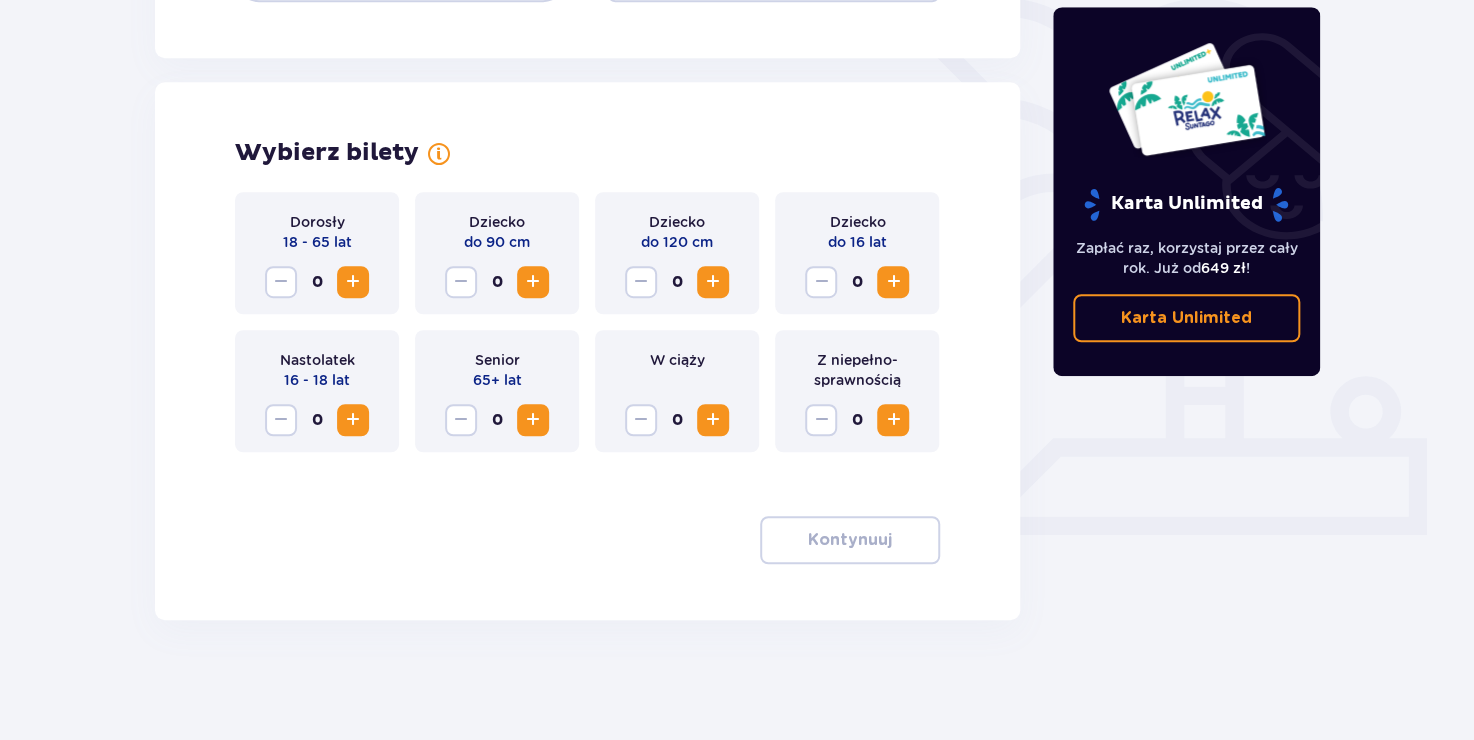 click at bounding box center (353, 282) 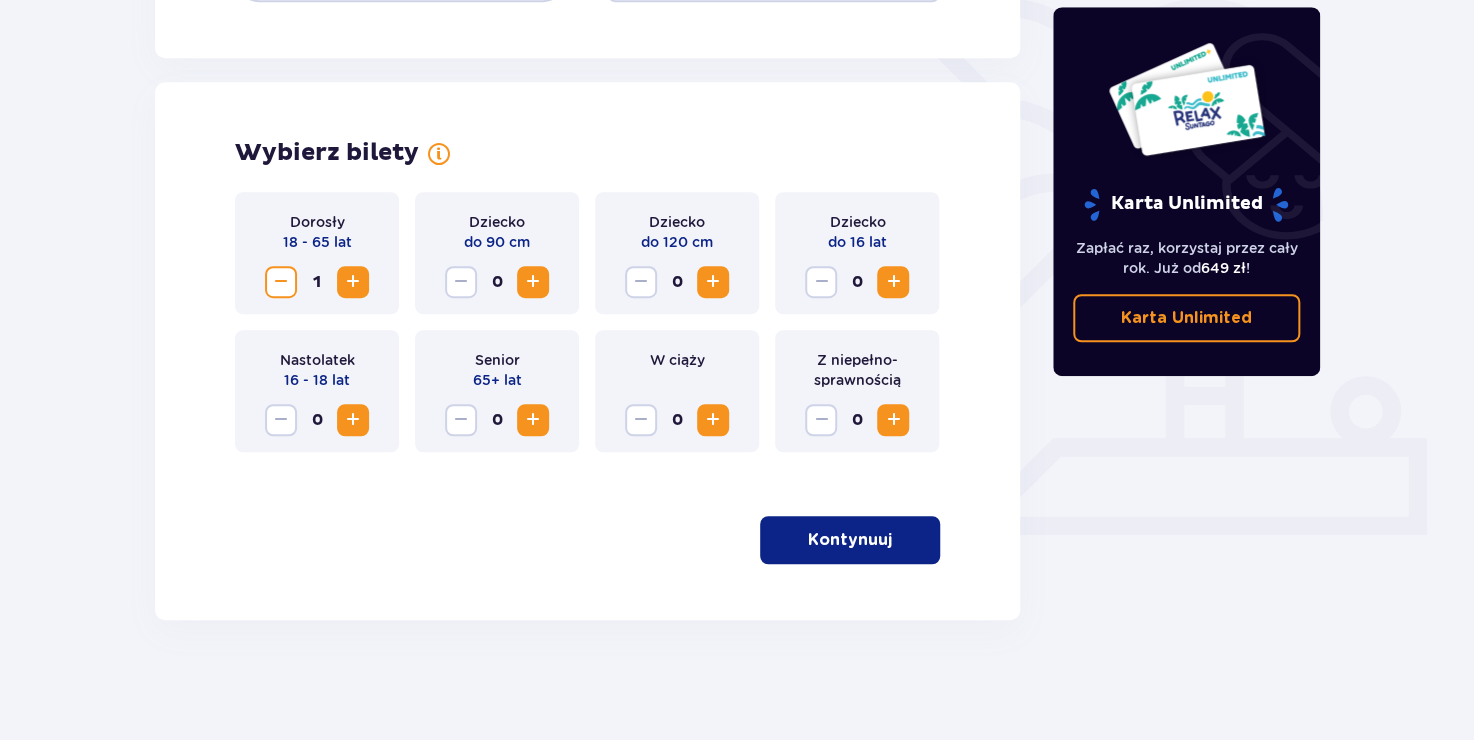 click at bounding box center [353, 282] 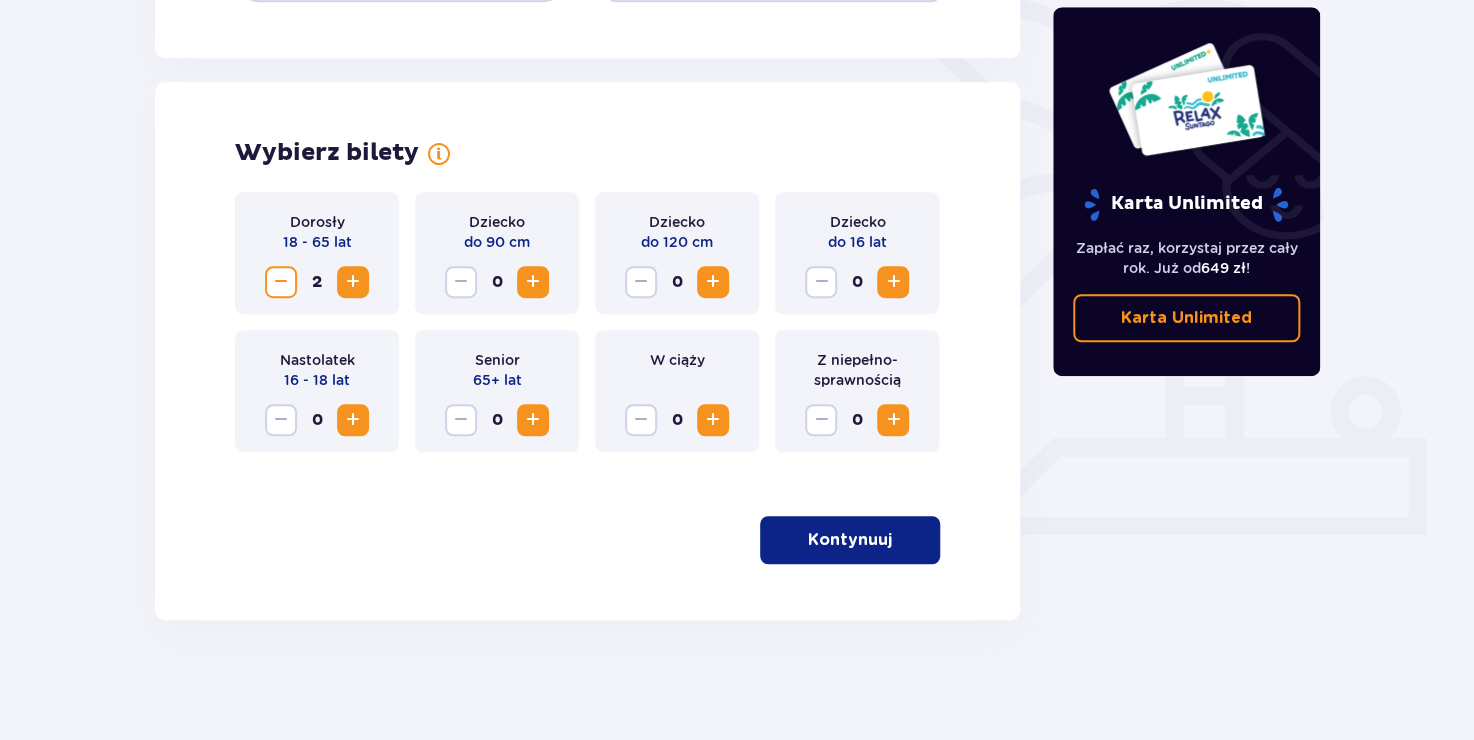 click at bounding box center [533, 282] 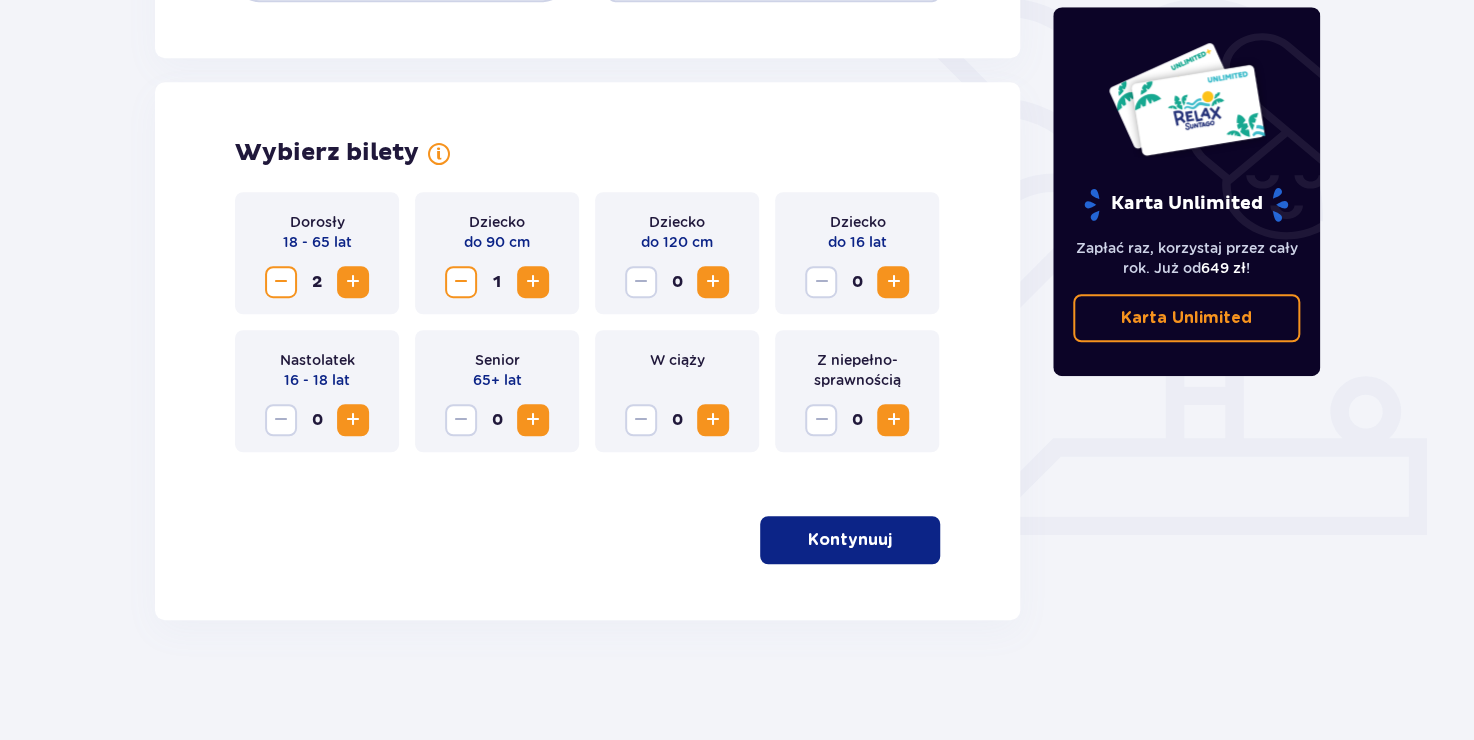 click at bounding box center [533, 282] 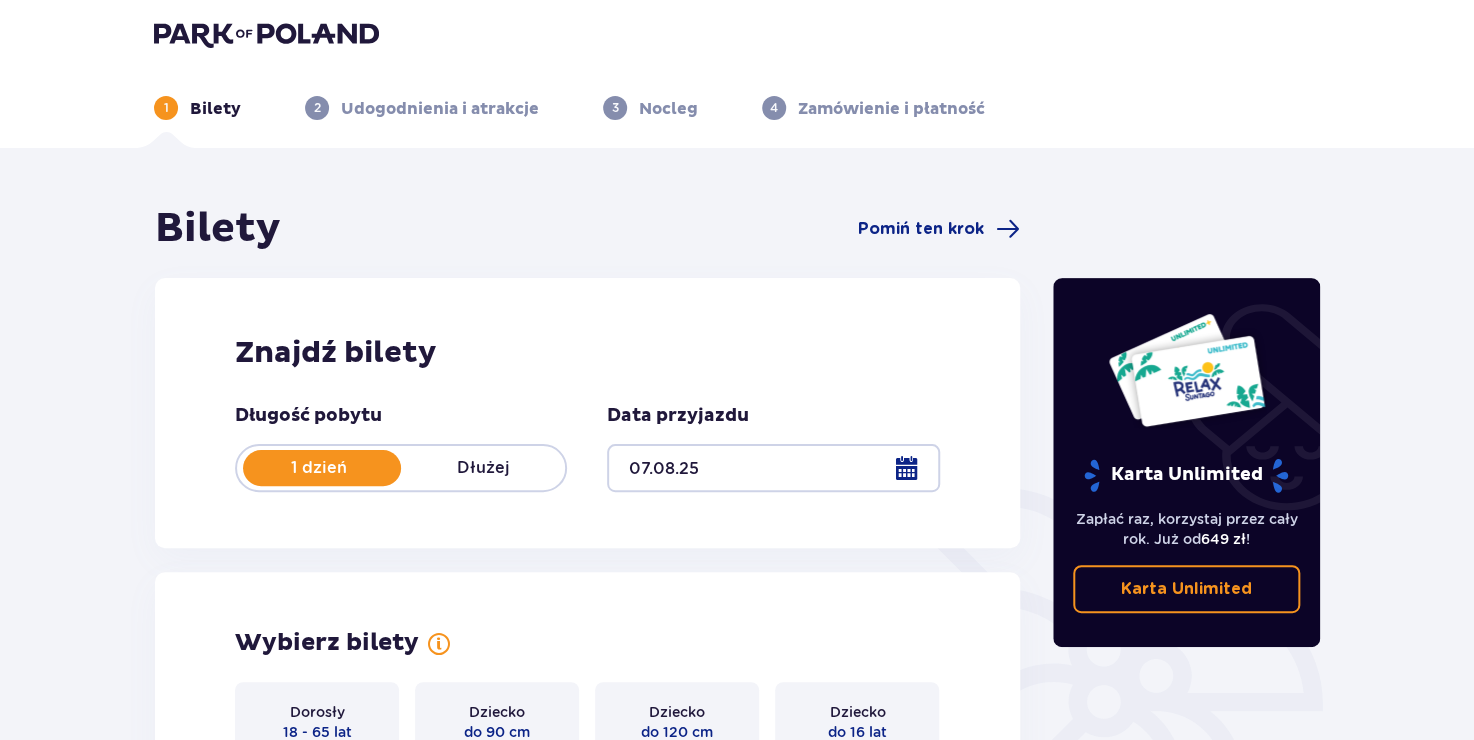 scroll, scrollTop: 0, scrollLeft: 0, axis: both 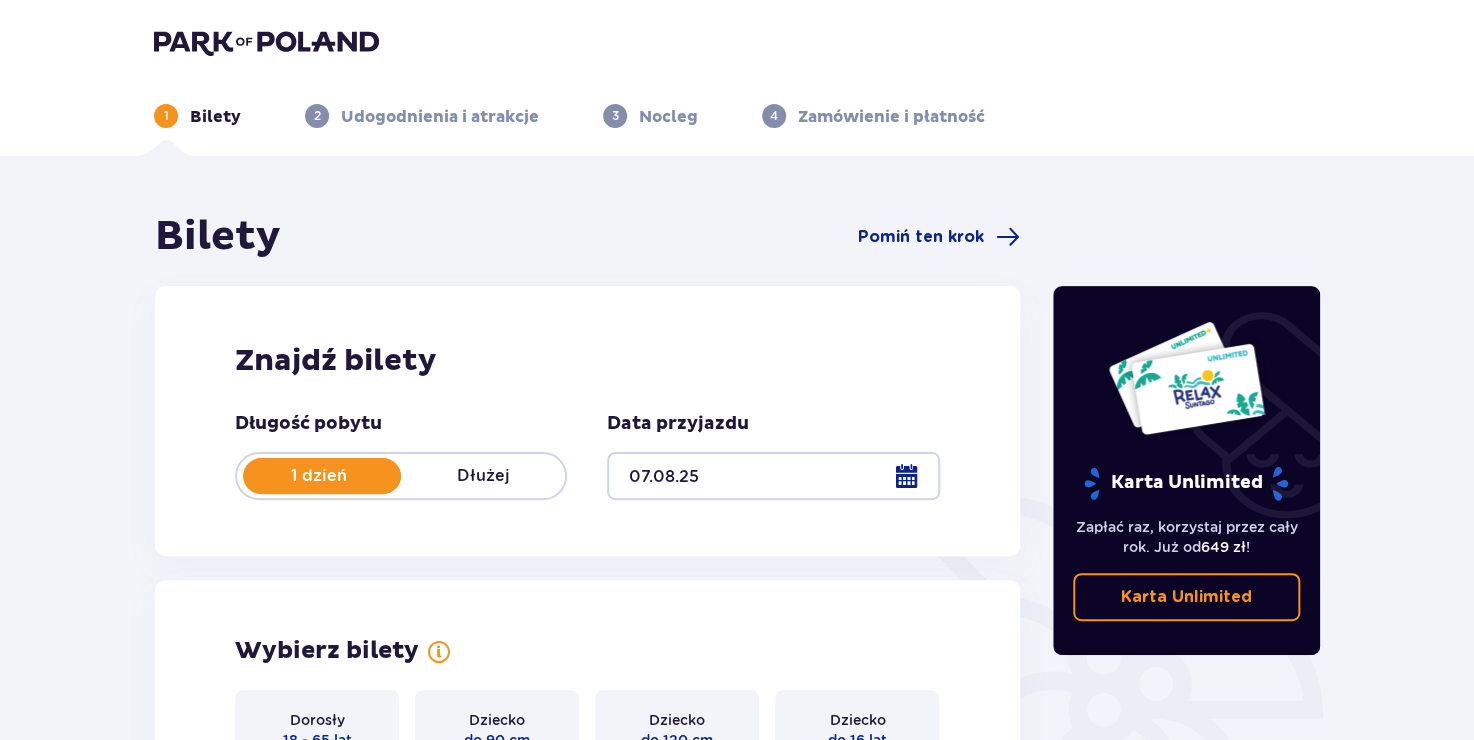 click at bounding box center [773, 476] 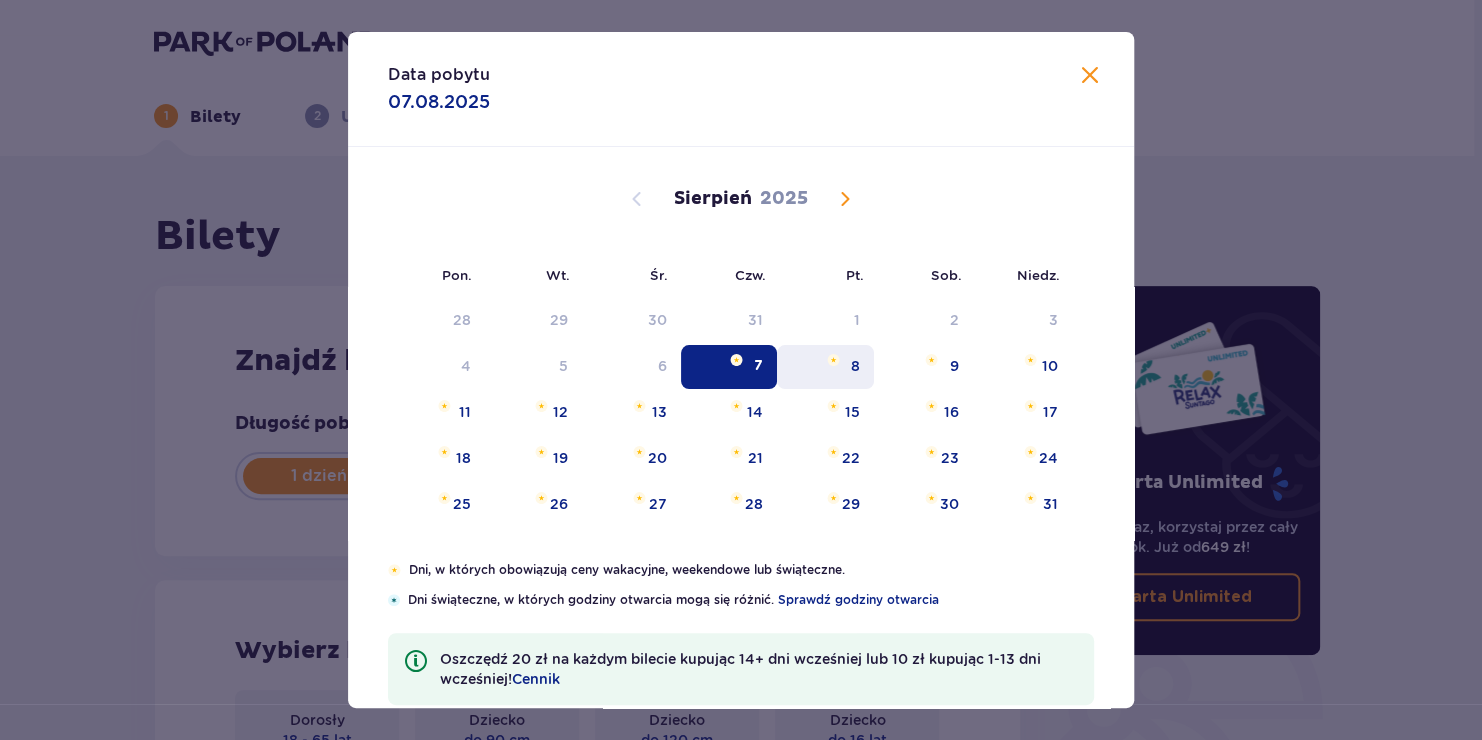 click on "8" at bounding box center (855, 366) 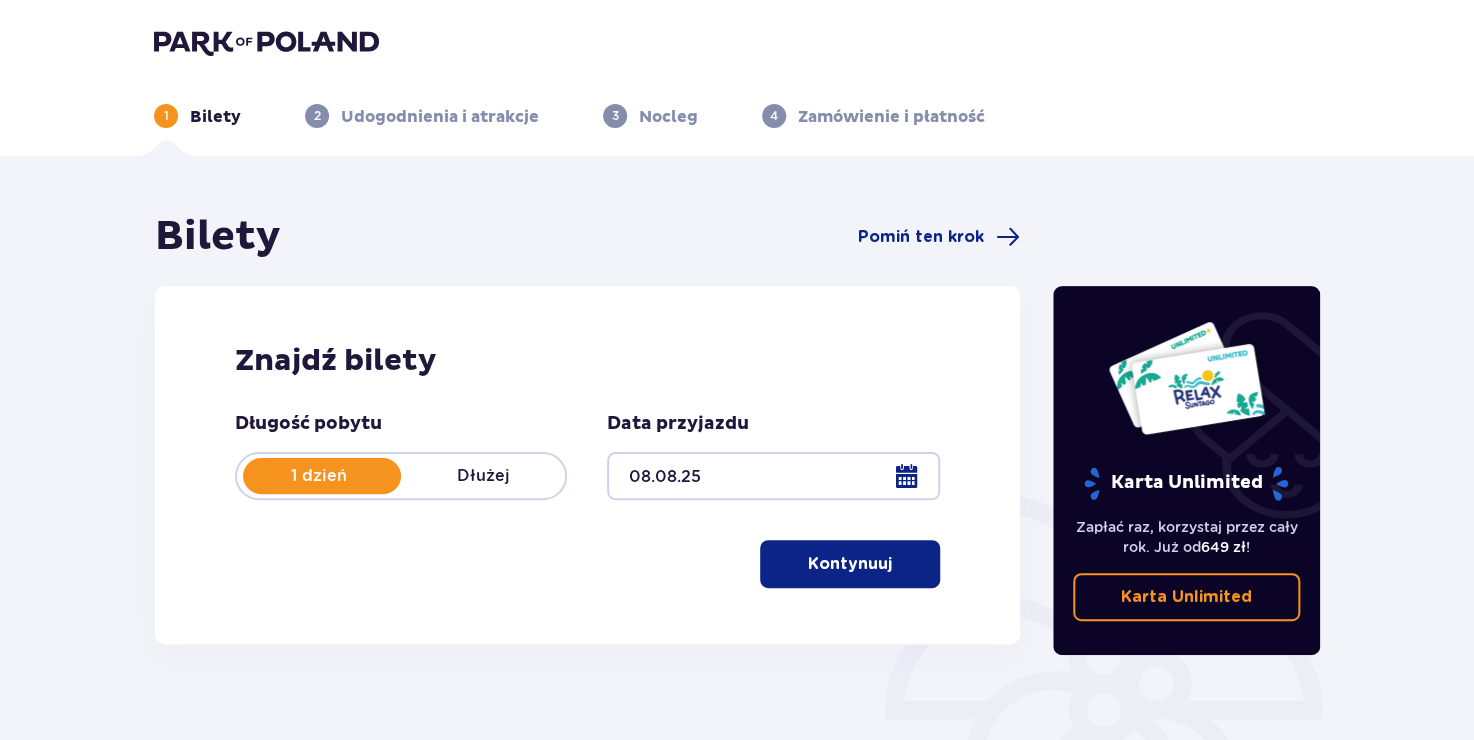click on "Kontynuuj" at bounding box center (850, 564) 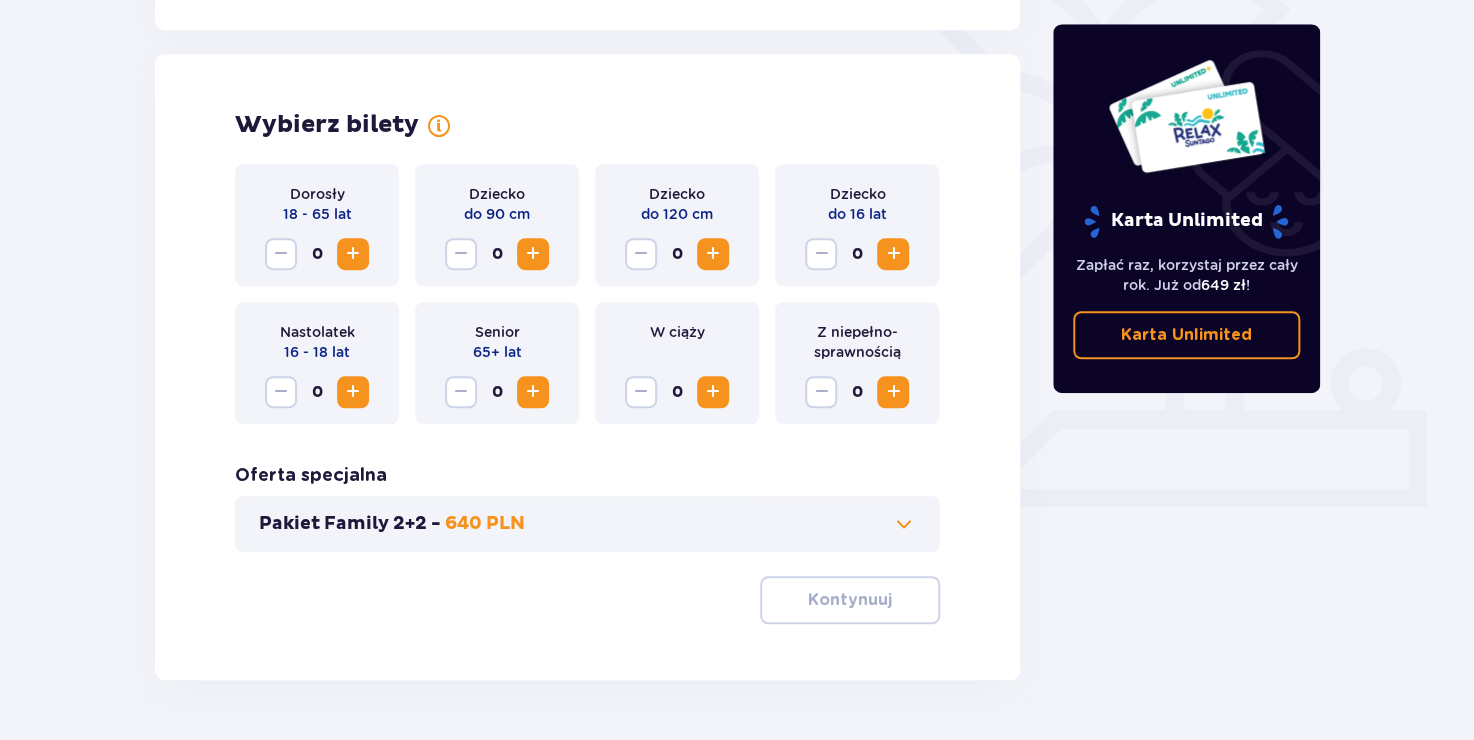 scroll, scrollTop: 556, scrollLeft: 0, axis: vertical 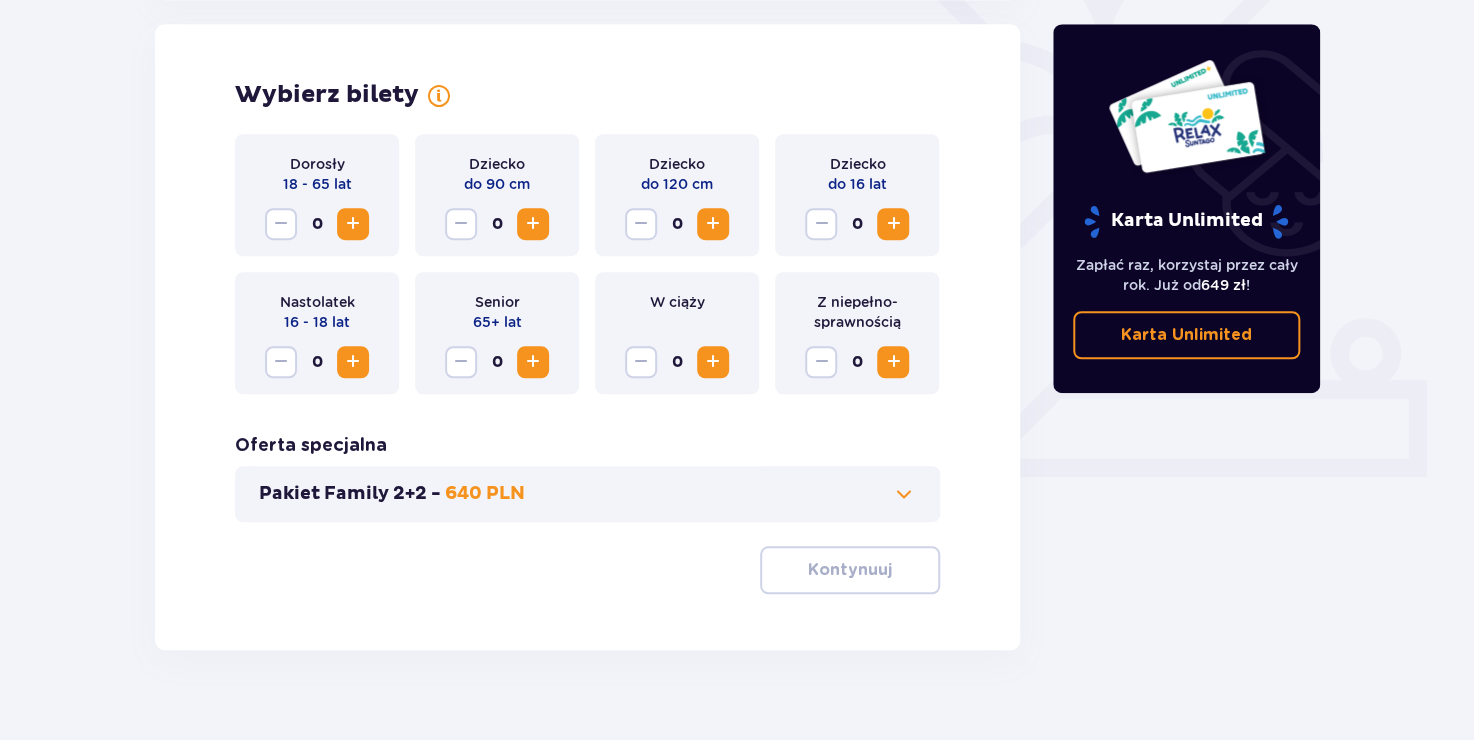 click at bounding box center [904, 494] 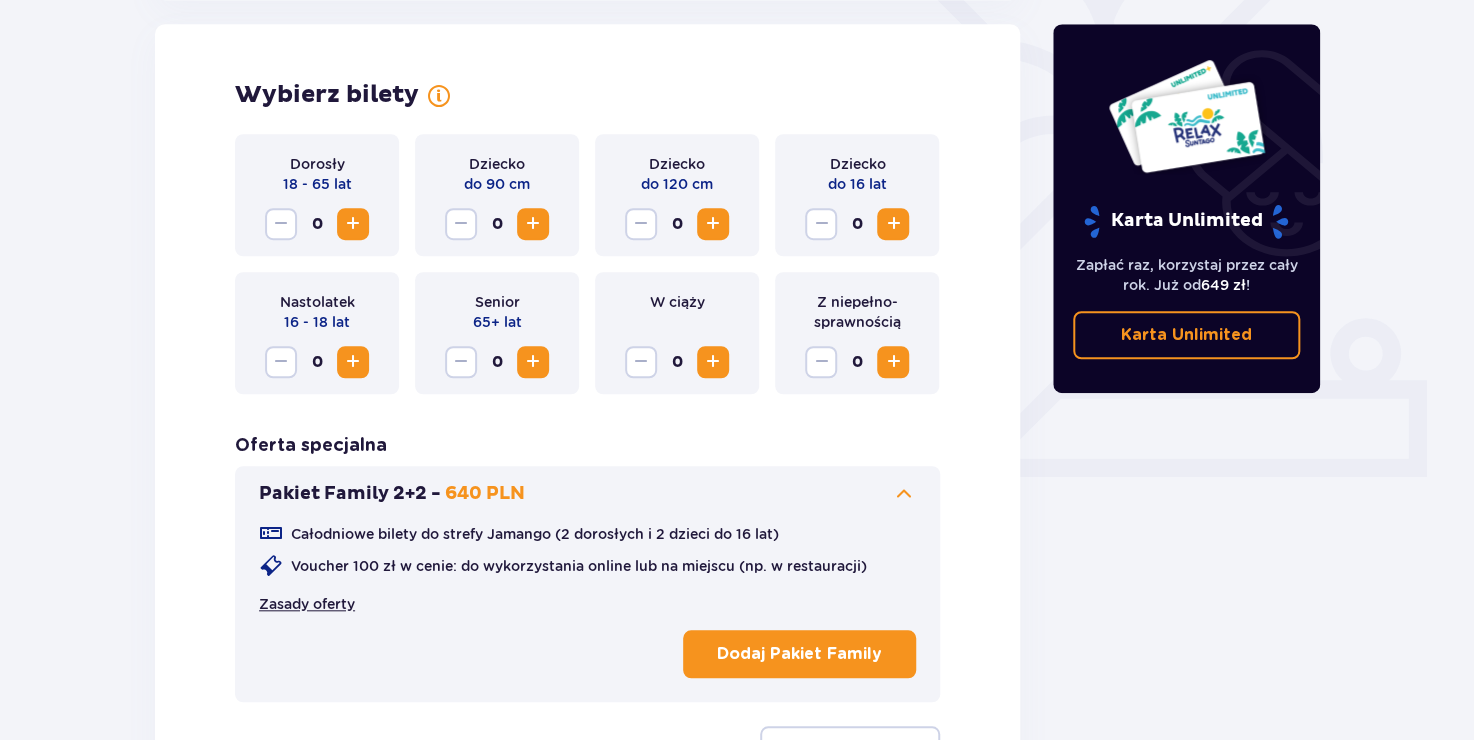 click on "Zasady oferty" at bounding box center [307, 604] 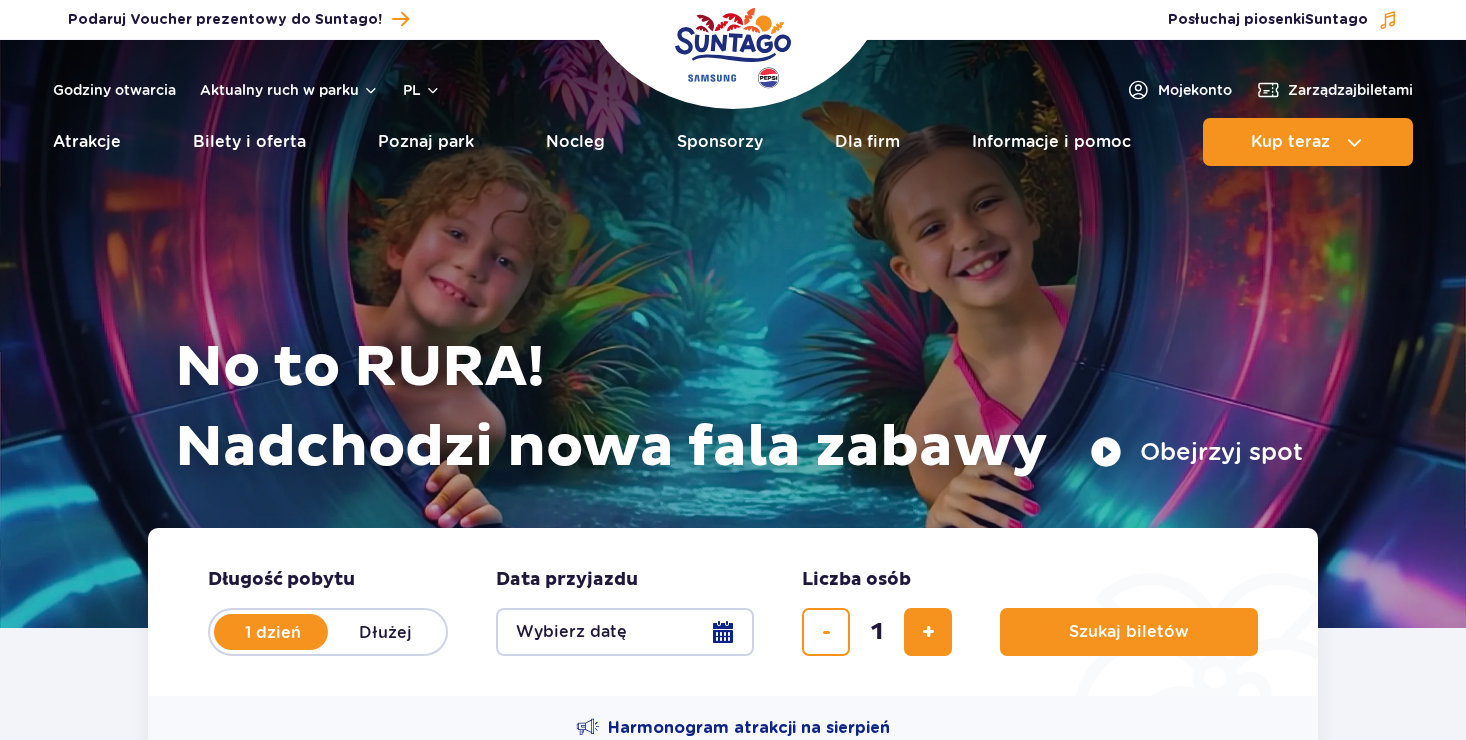 scroll, scrollTop: 0, scrollLeft: 0, axis: both 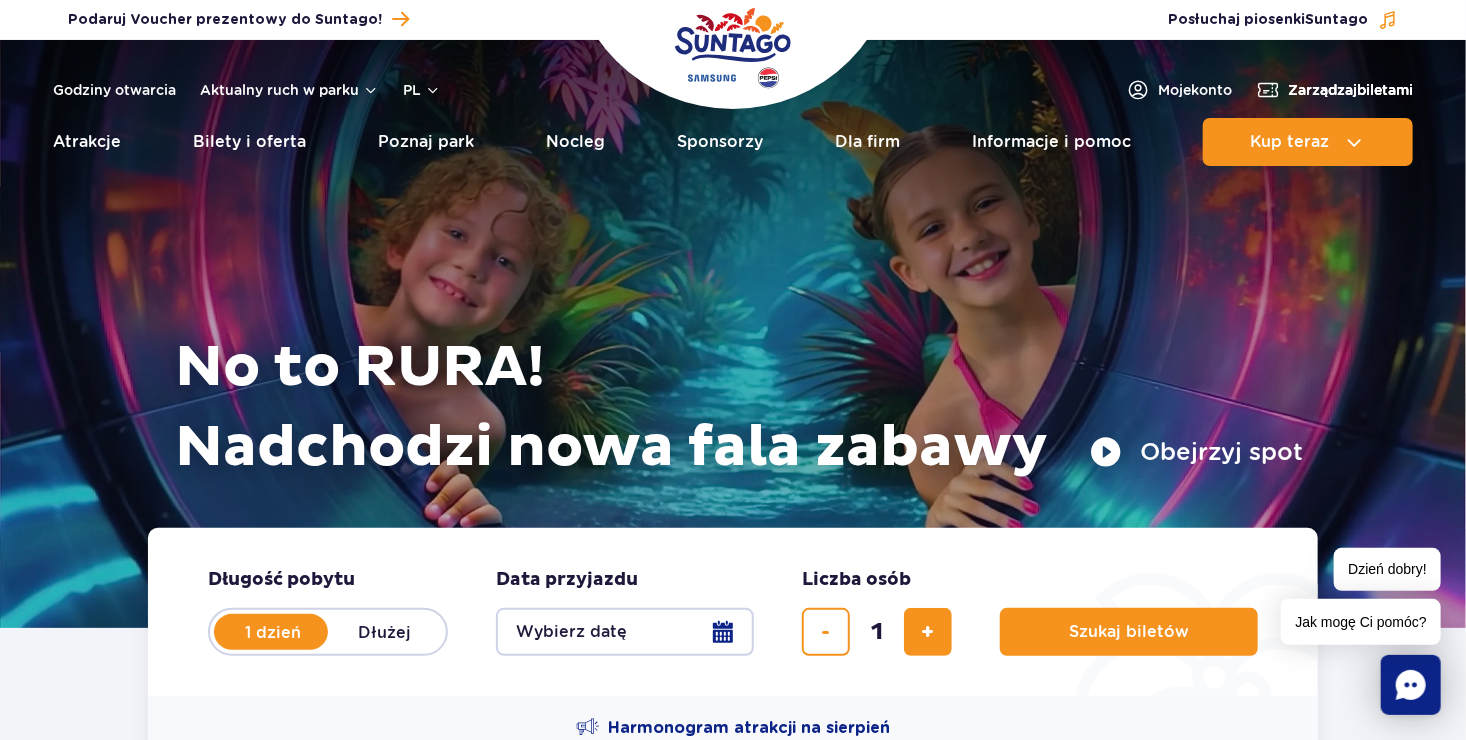 click on "Zarządzaj  biletami" at bounding box center (1350, 90) 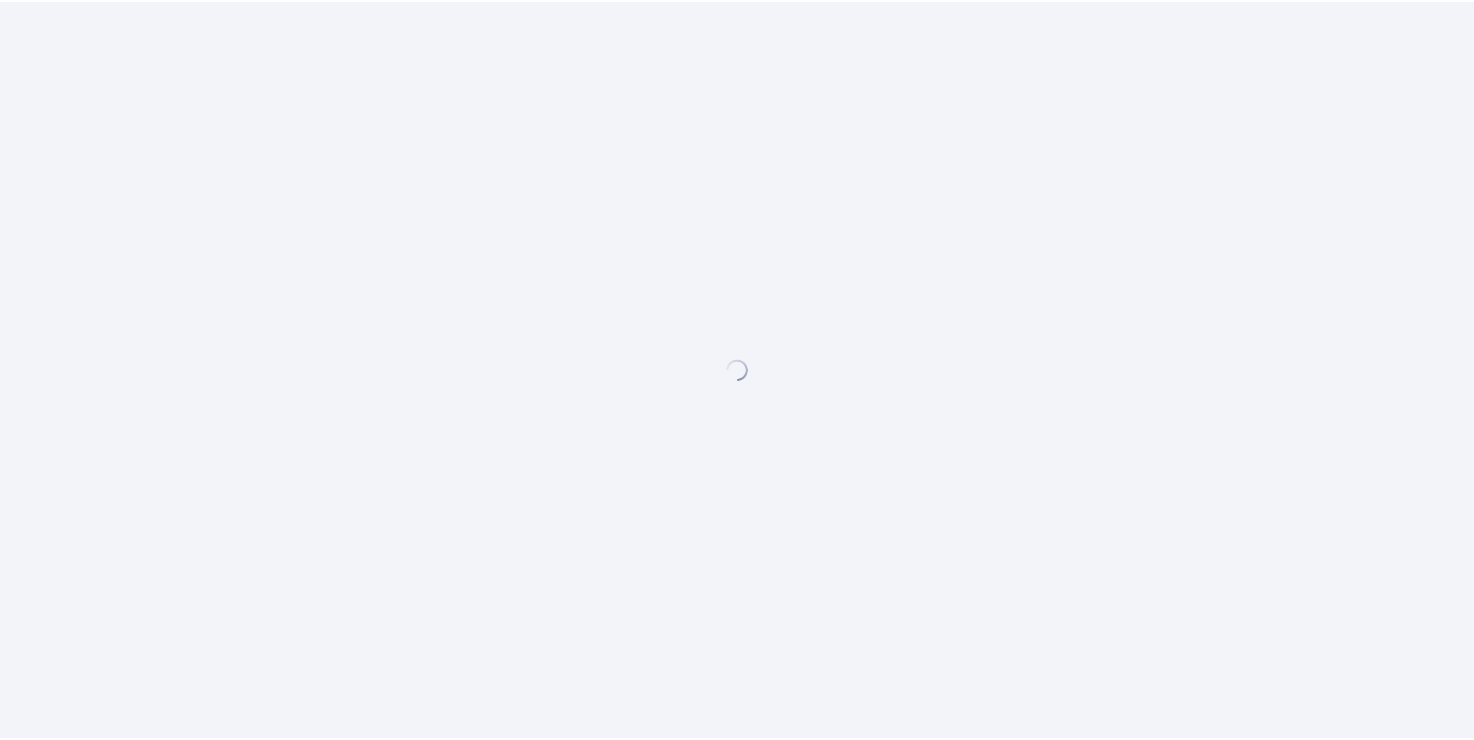 scroll, scrollTop: 0, scrollLeft: 0, axis: both 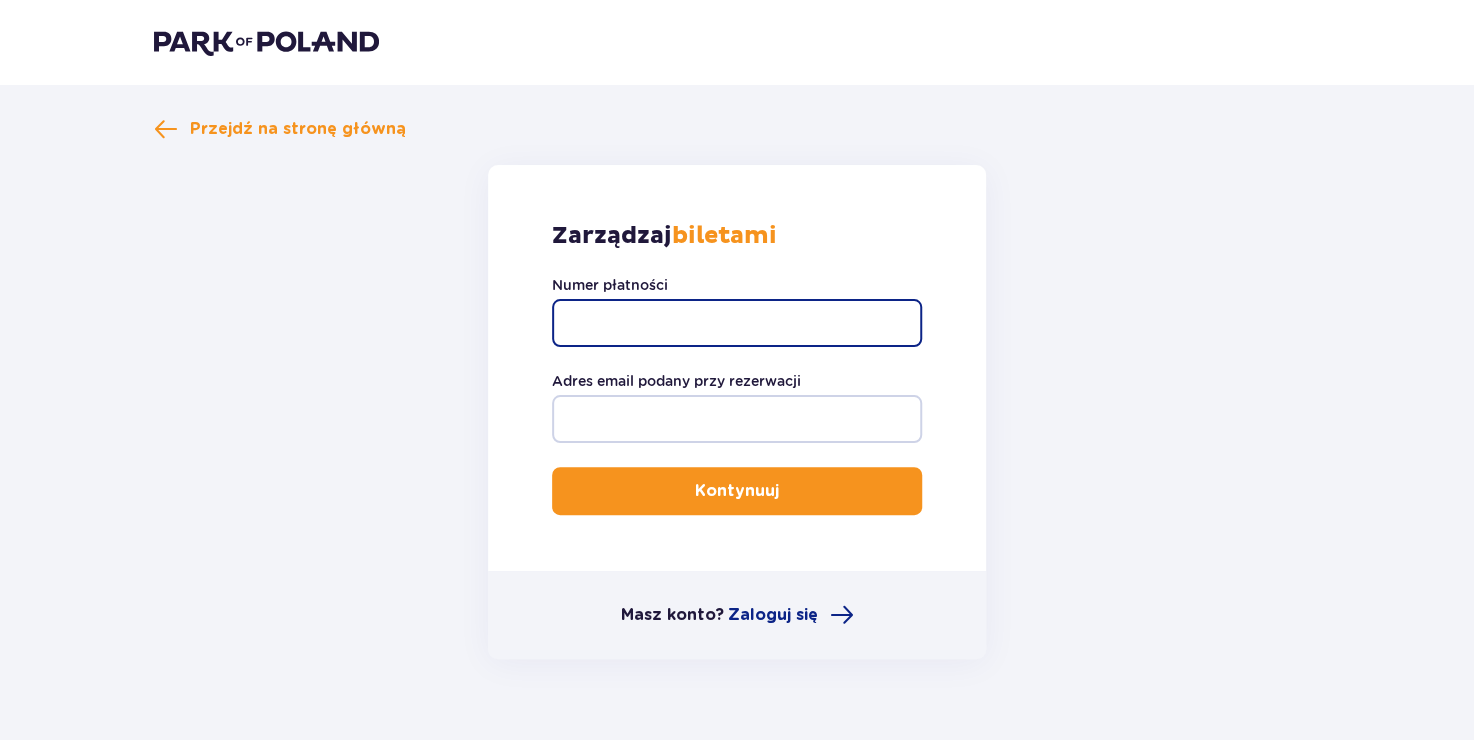 click on "Numer płatności" at bounding box center (737, 323) 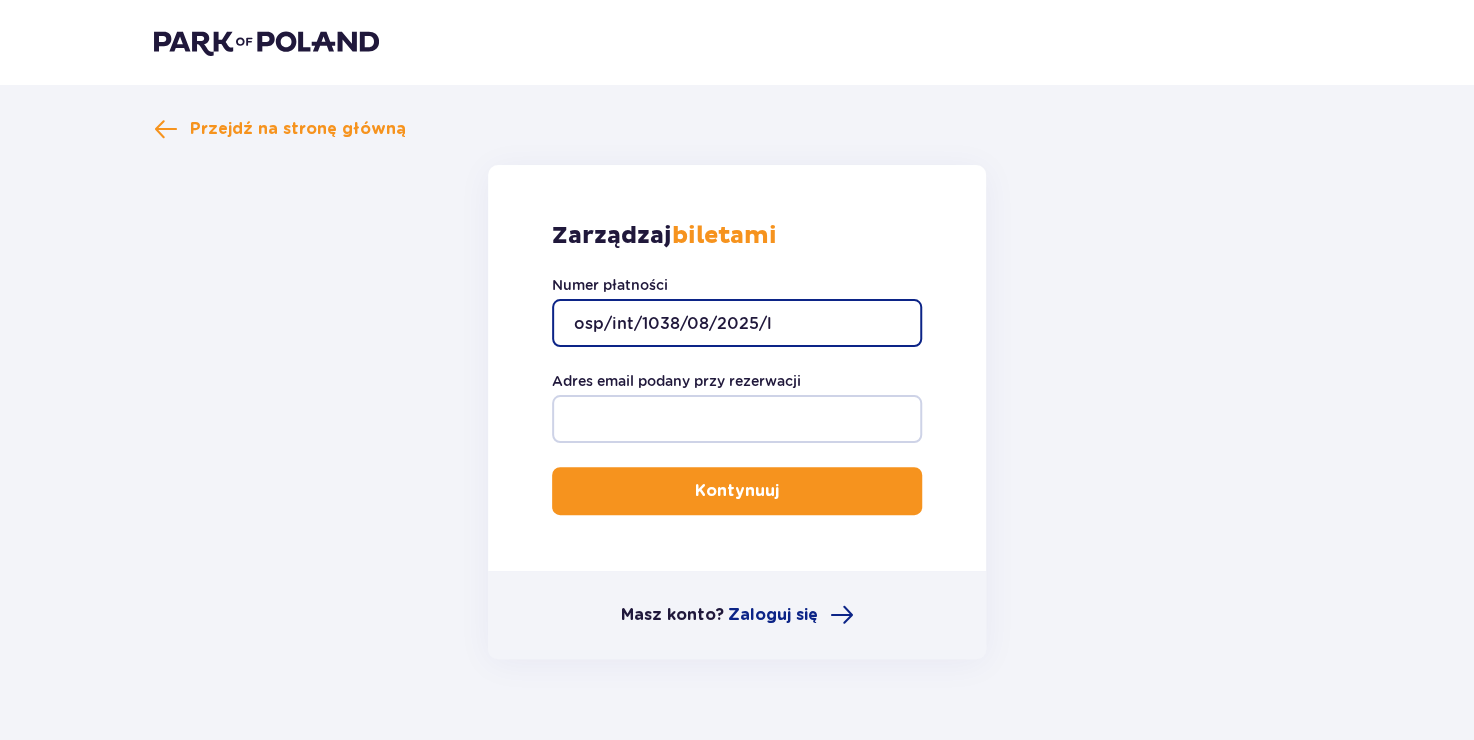 type on "osp/int/1038/08/2025/l" 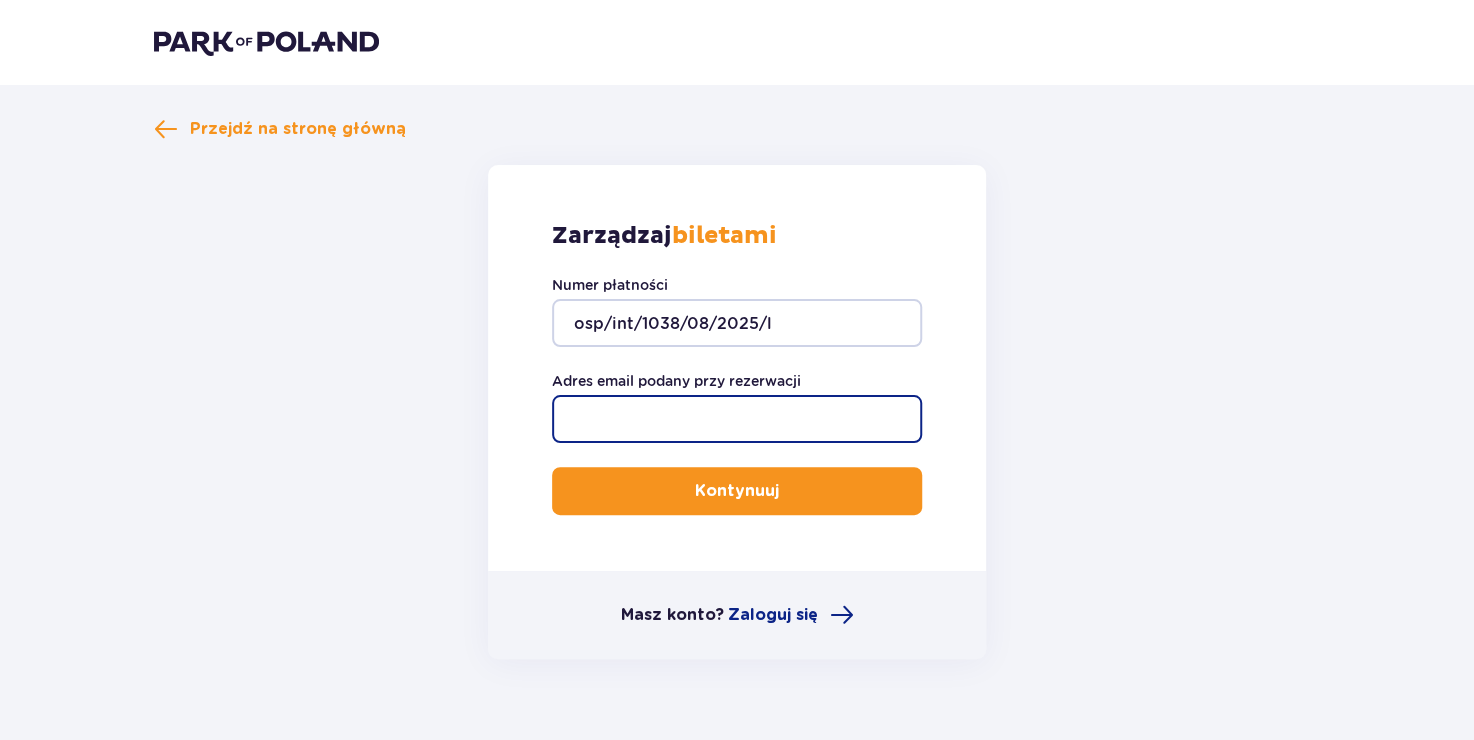 click on "Adres email podany przy rezerwacji" at bounding box center [737, 419] 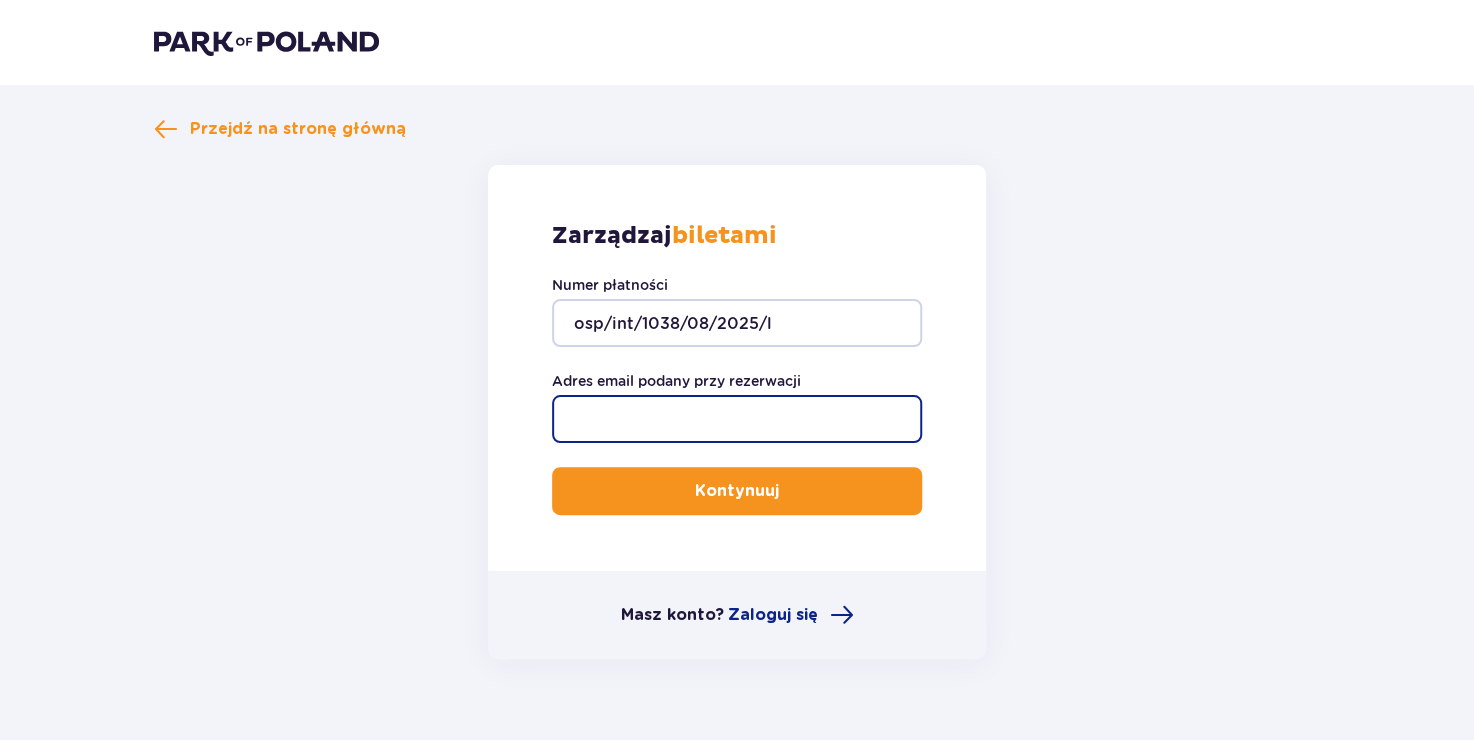 type on "[USERNAME]@[DOMAIN]" 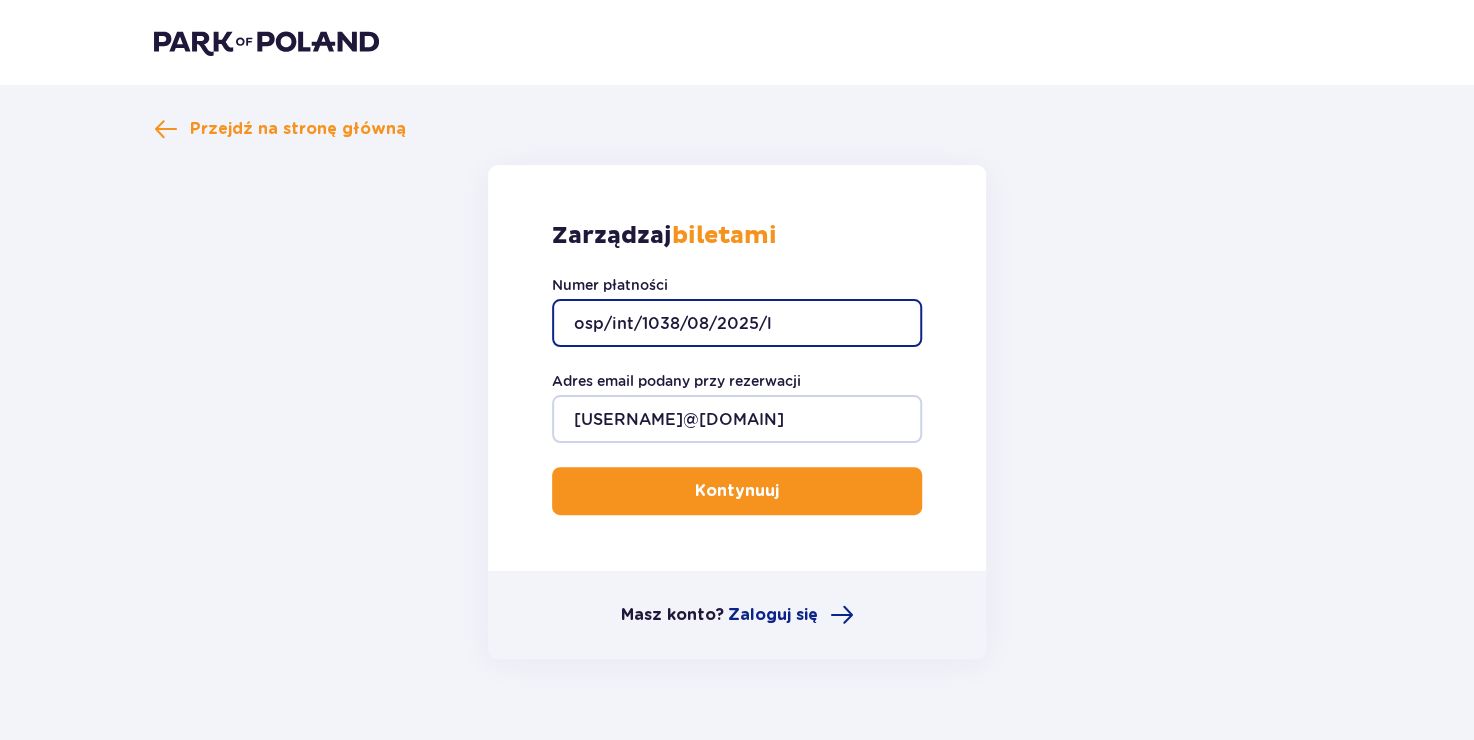 click on "osp/int/1038/08/2025/l" at bounding box center (737, 323) 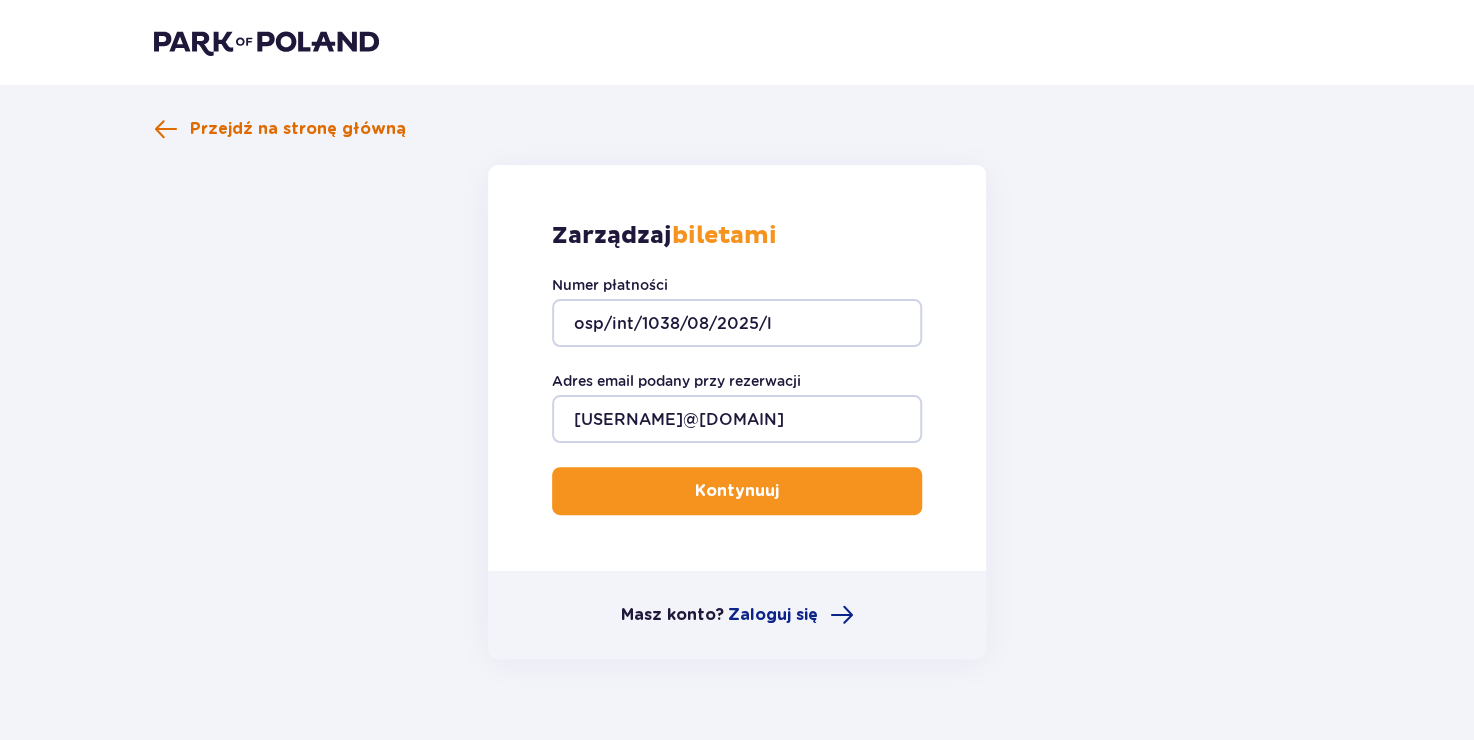 click on "Przejdź na stronę główną" at bounding box center [298, 129] 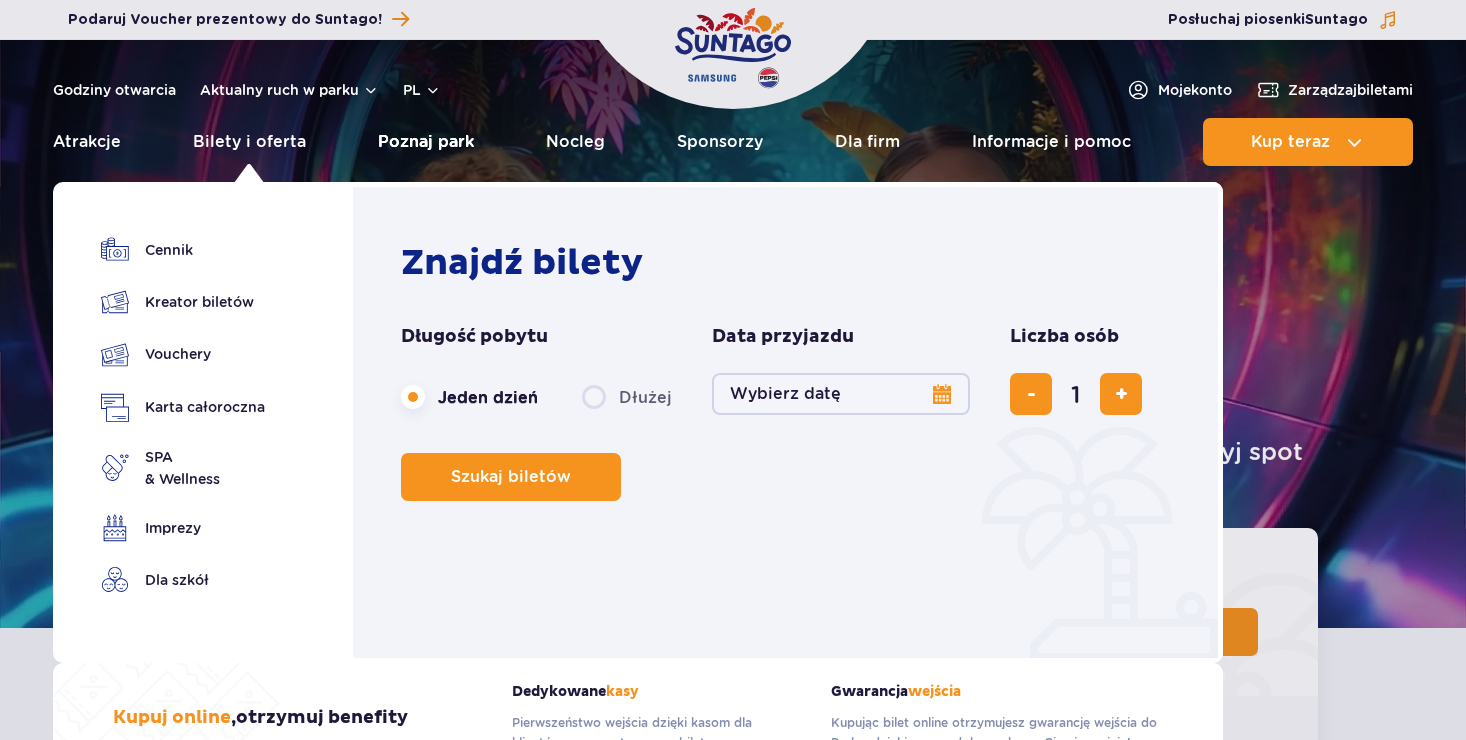 scroll, scrollTop: 0, scrollLeft: 0, axis: both 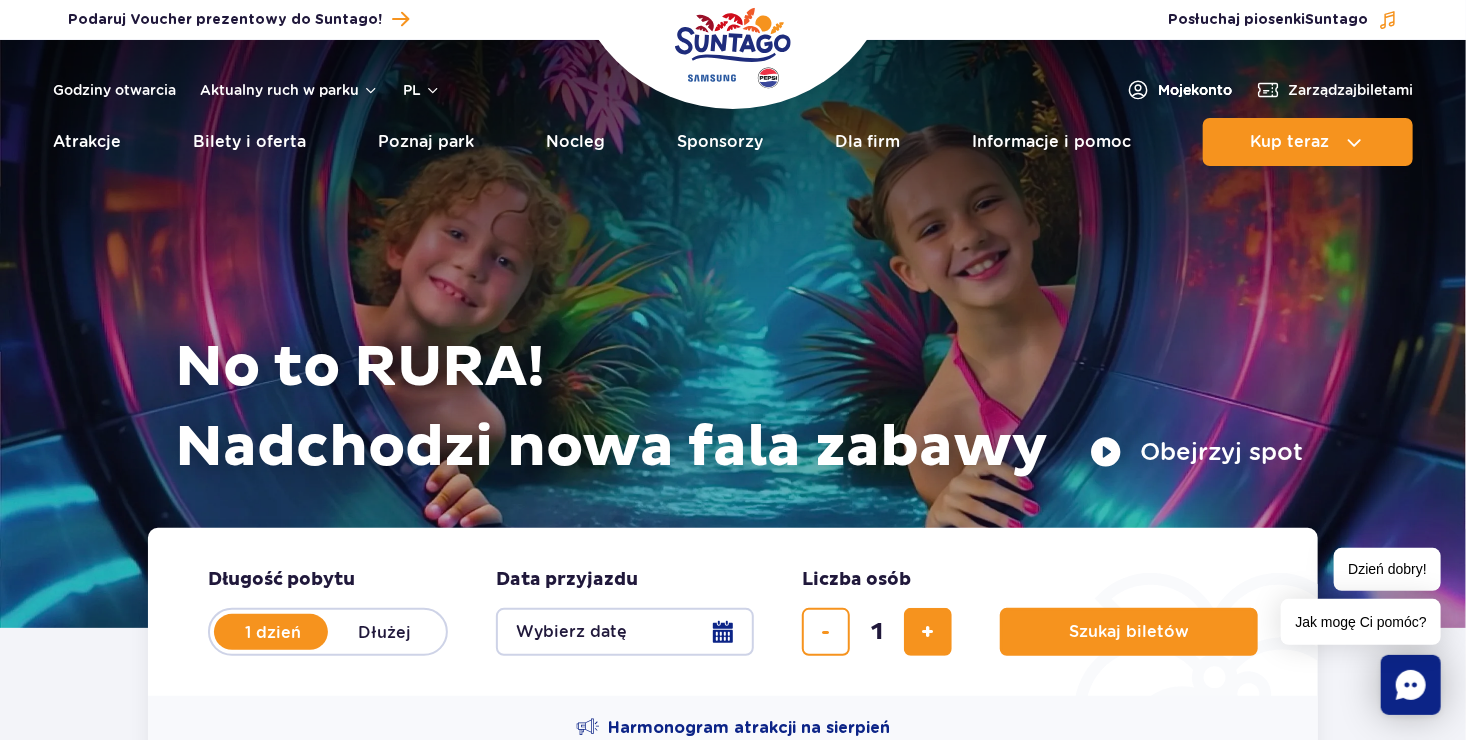 click on "Moje  konto" at bounding box center [1195, 90] 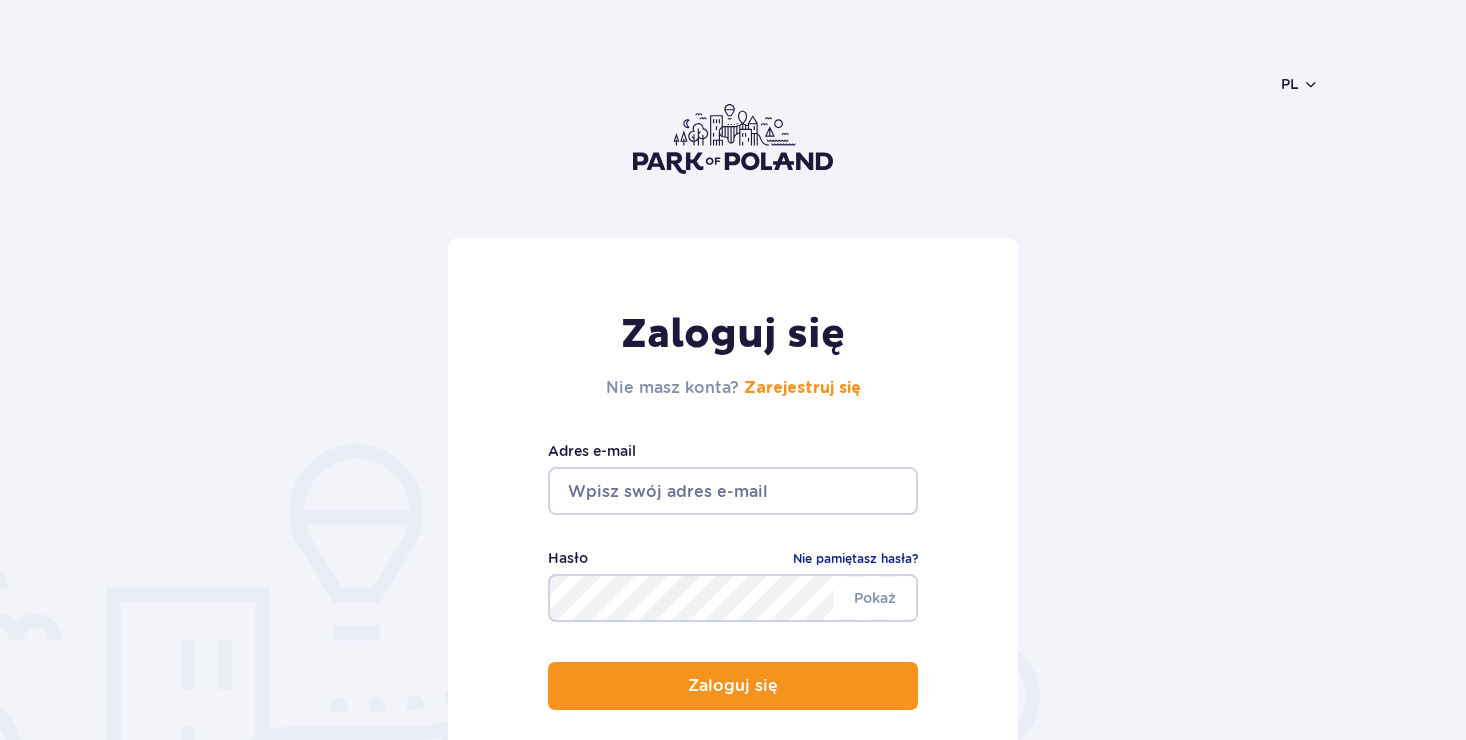 scroll, scrollTop: 0, scrollLeft: 0, axis: both 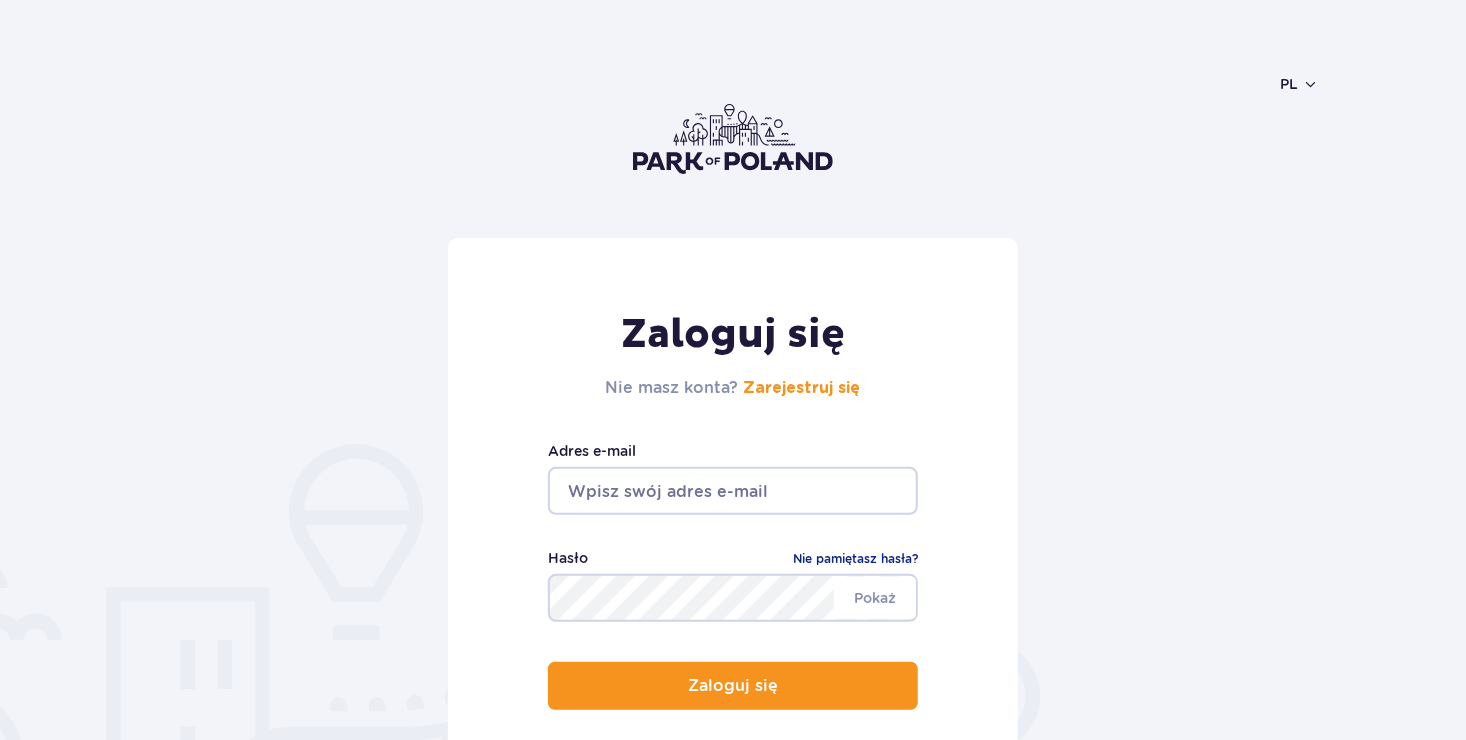 click at bounding box center (733, 491) 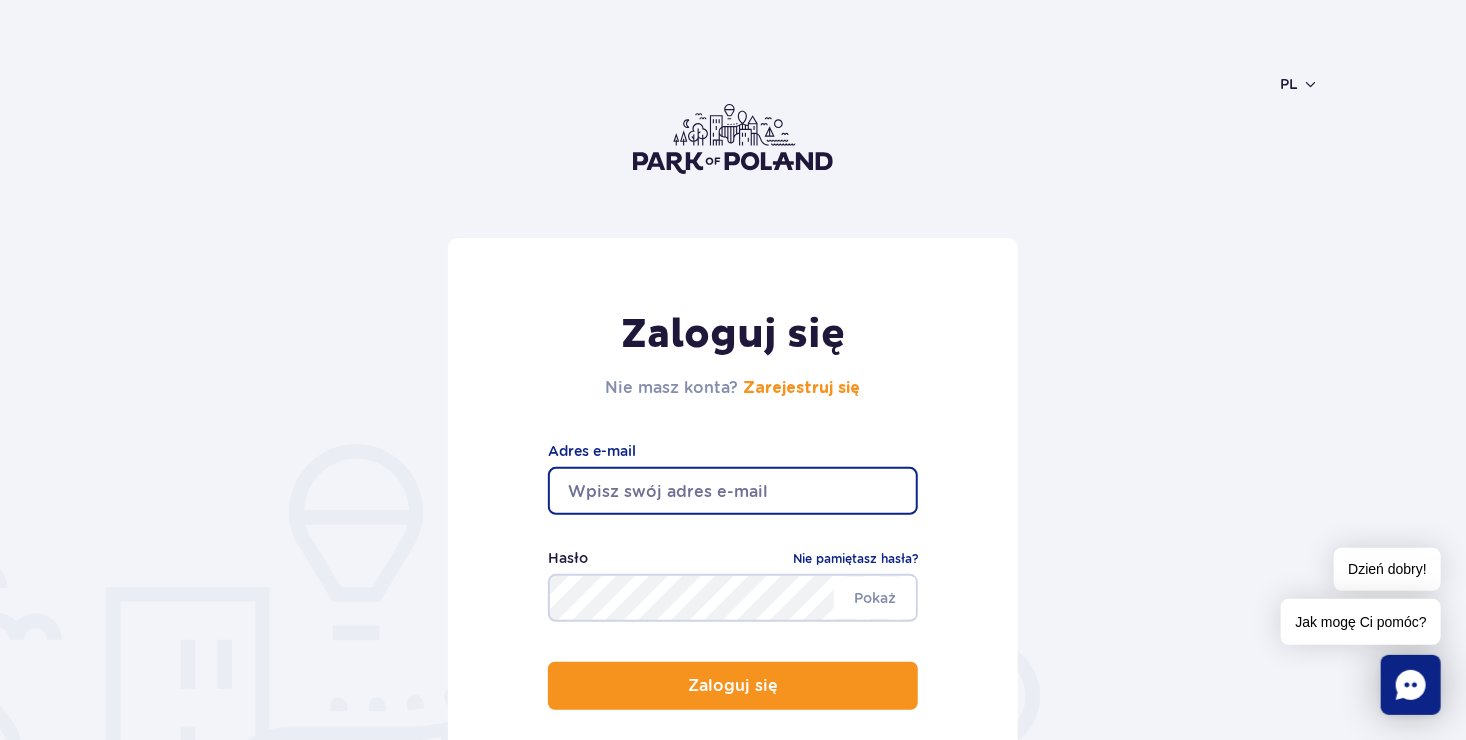 type on "[USERNAME]@example.com" 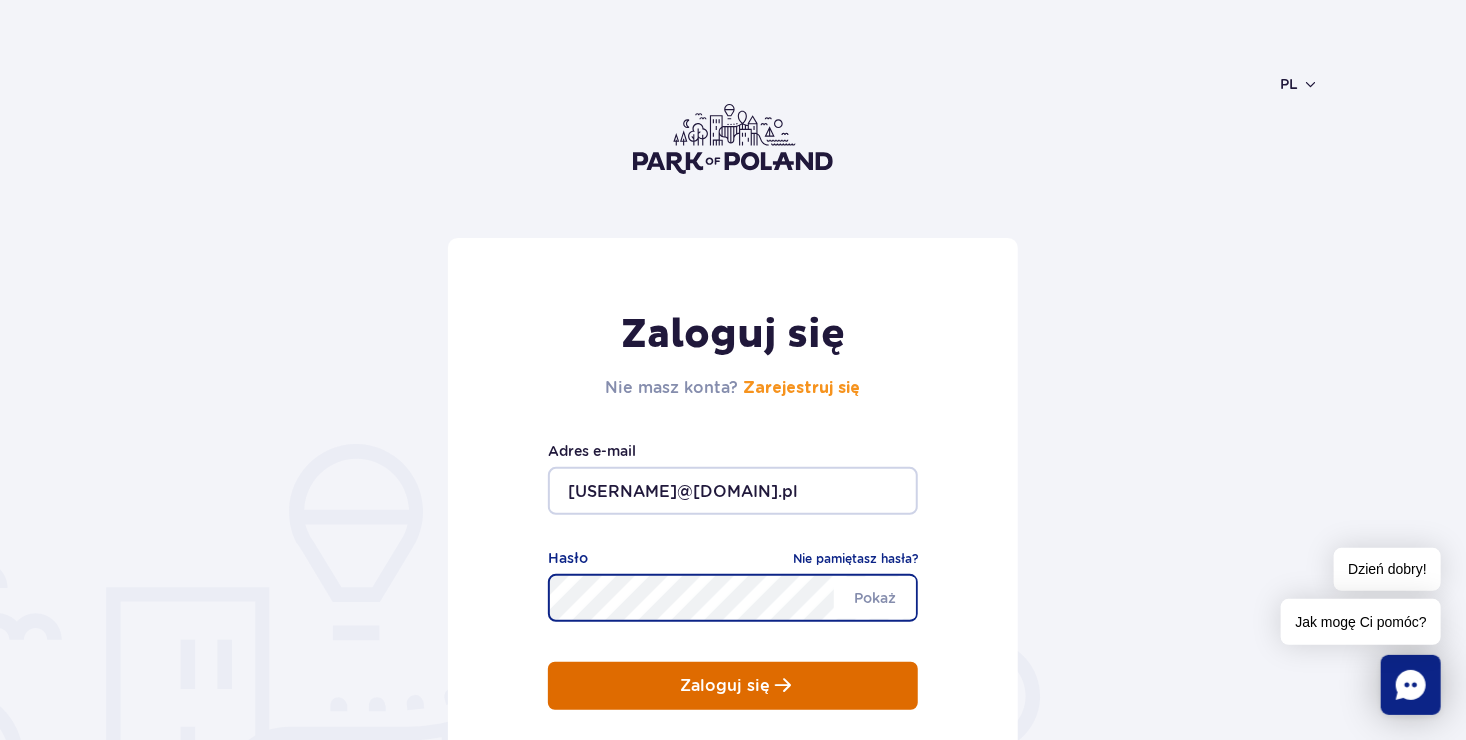 click on "Zaloguj się" at bounding box center [725, 686] 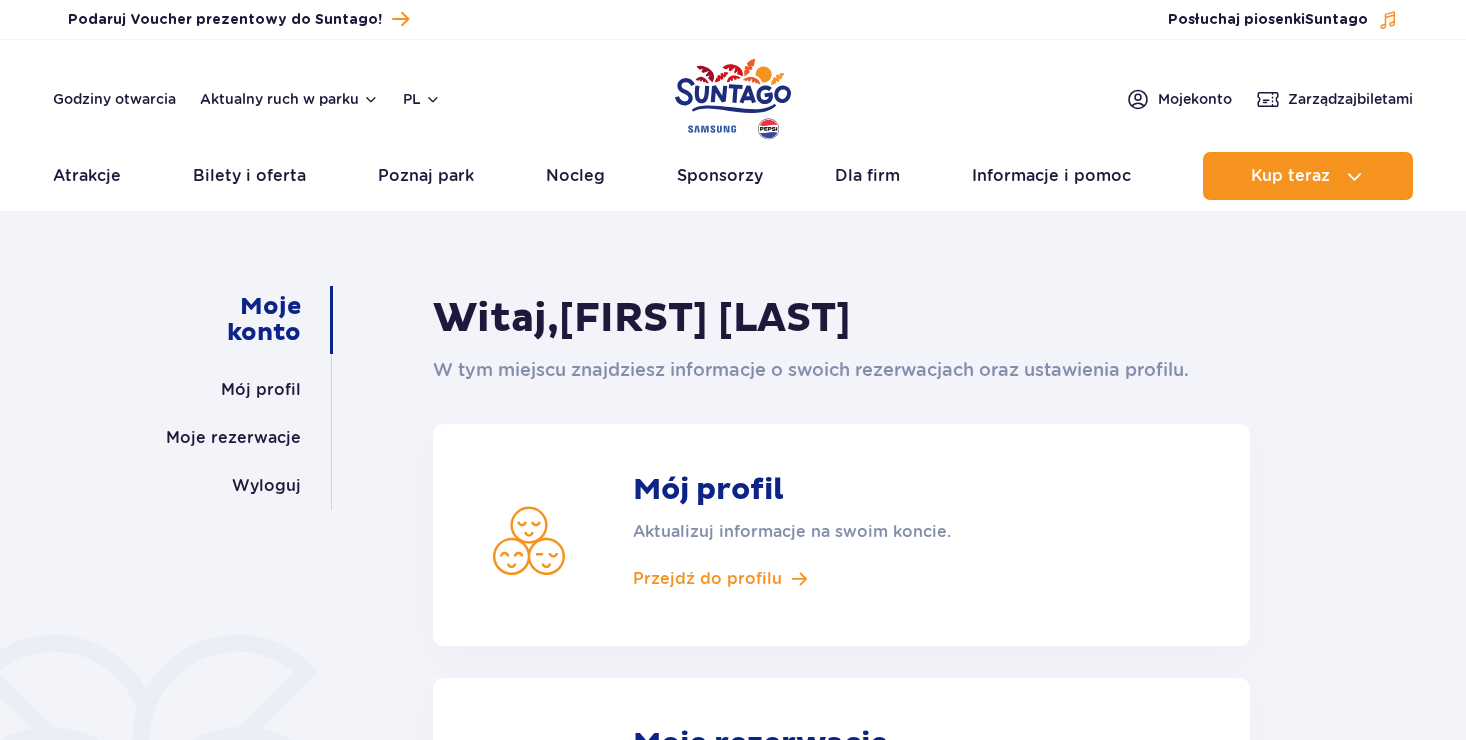 scroll, scrollTop: 0, scrollLeft: 0, axis: both 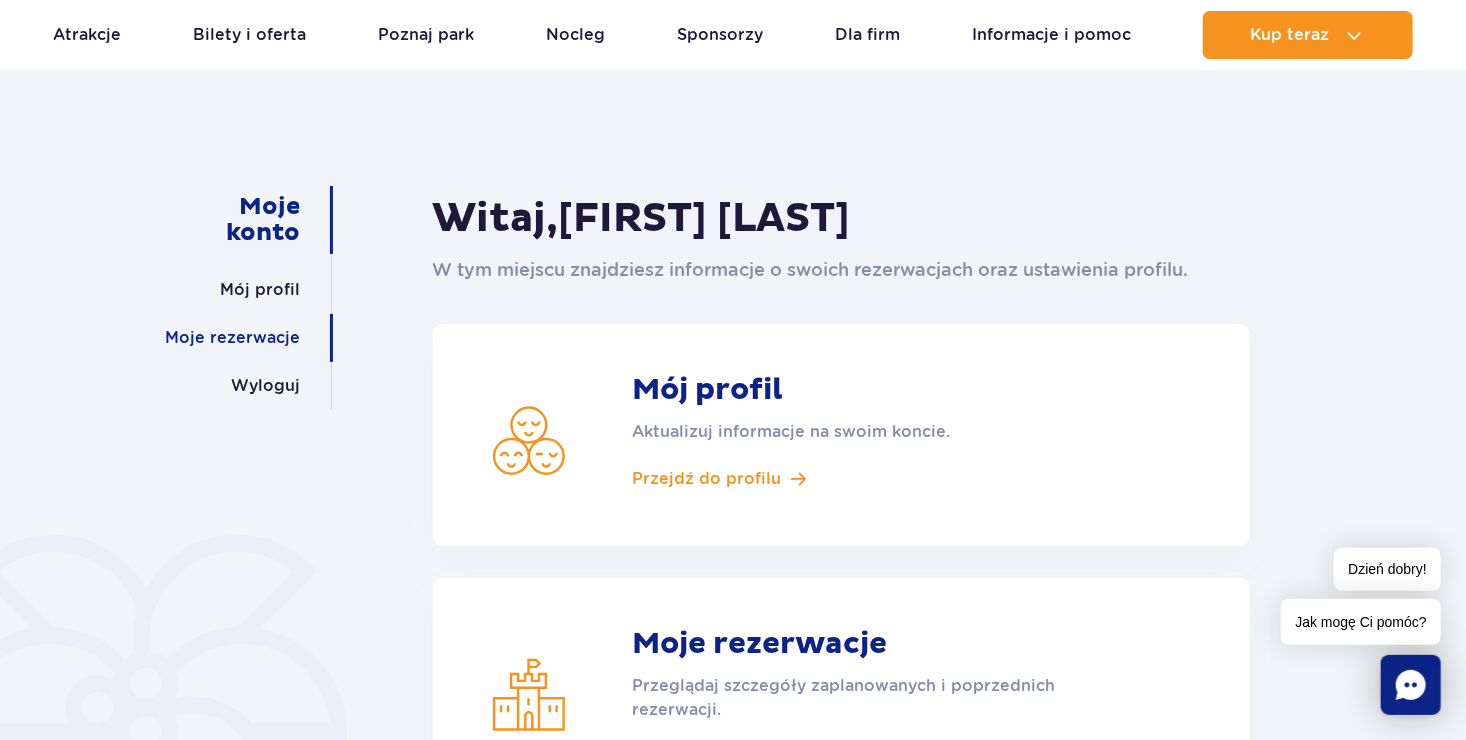 click on "Moje rezerwacje" at bounding box center [233, 338] 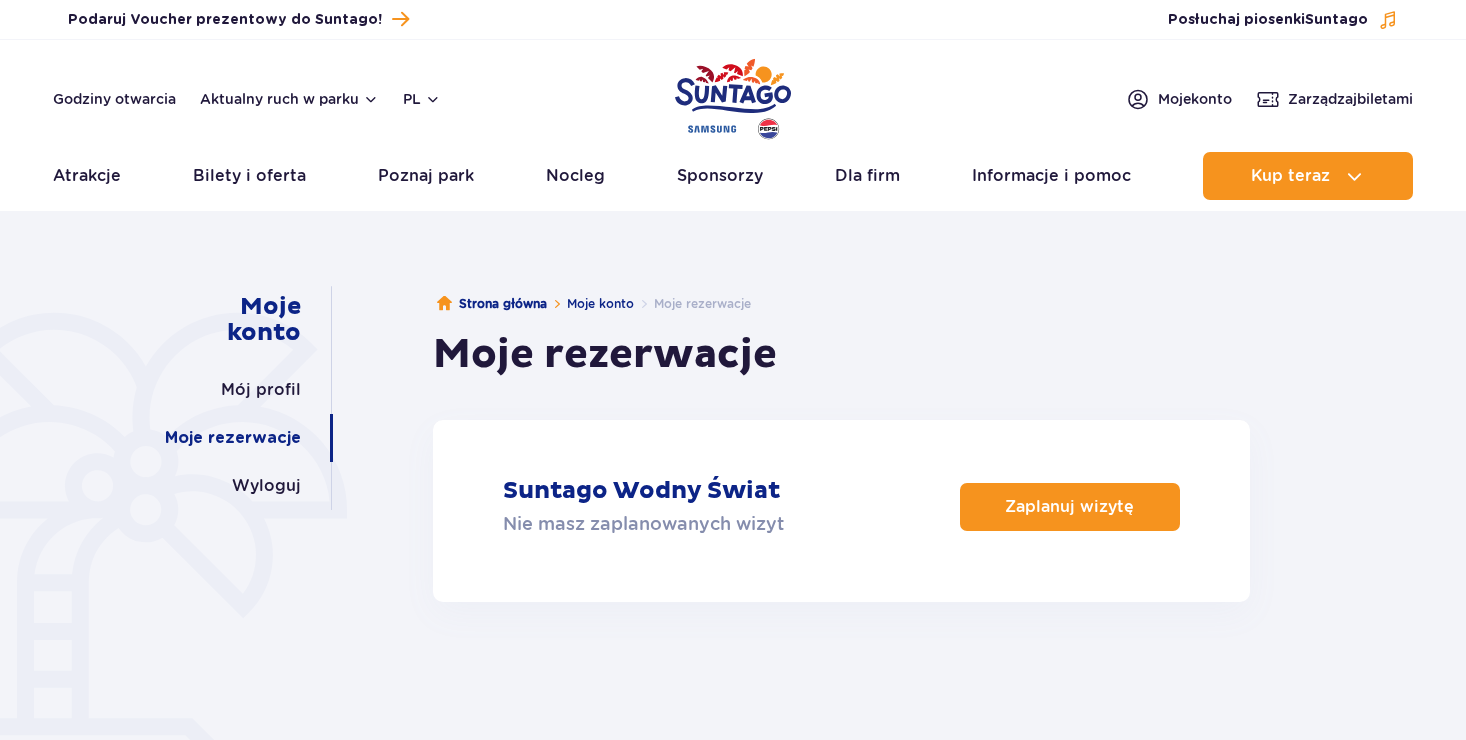 scroll, scrollTop: 0, scrollLeft: 0, axis: both 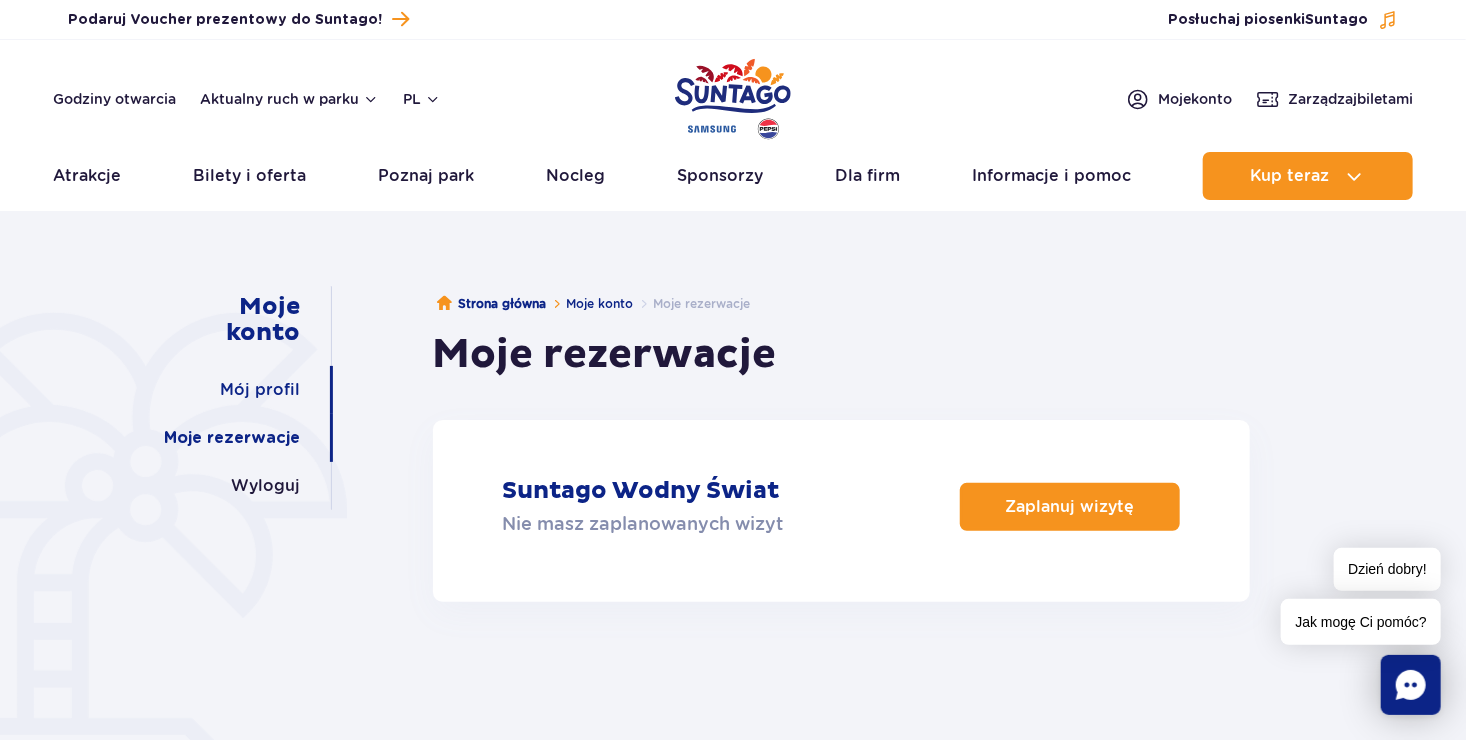 click on "Mój profil" at bounding box center (261, 390) 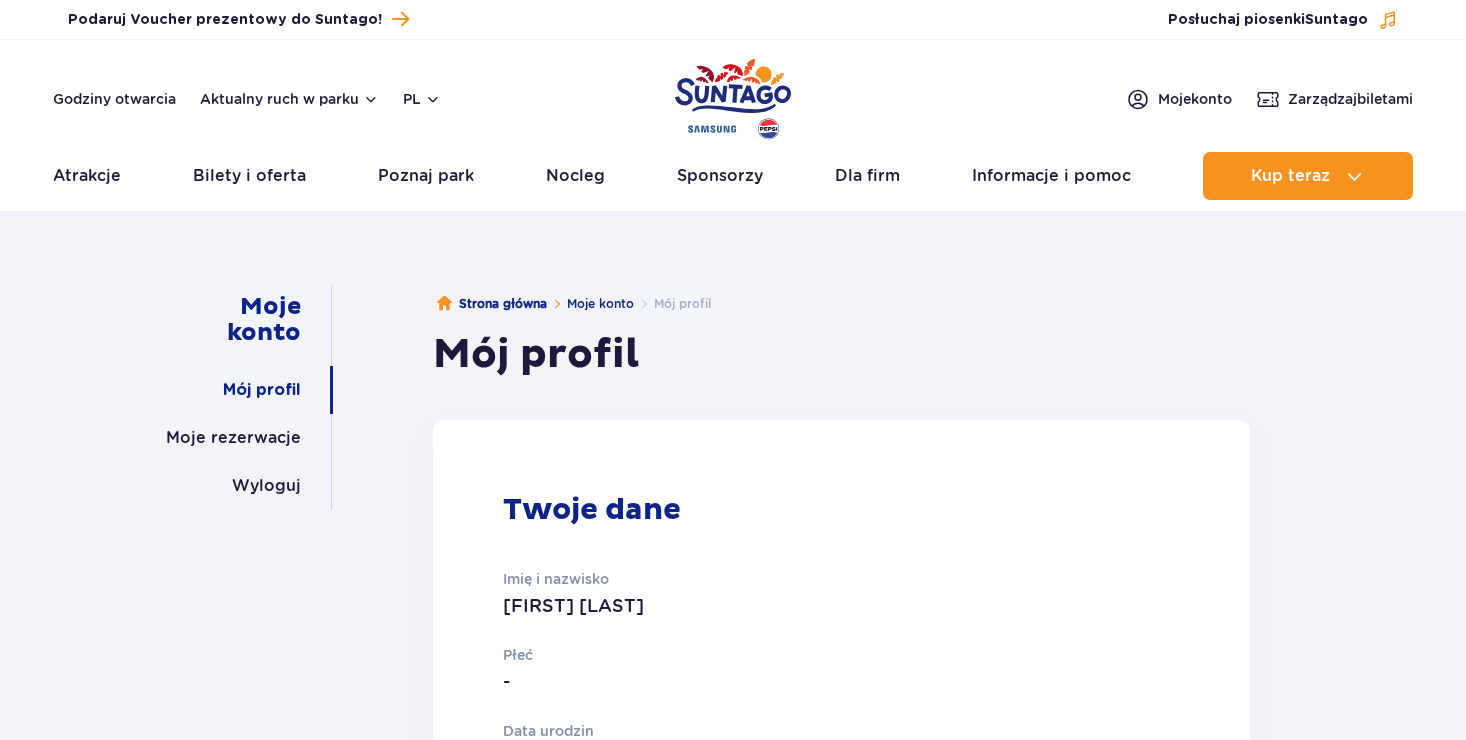 scroll, scrollTop: 0, scrollLeft: 0, axis: both 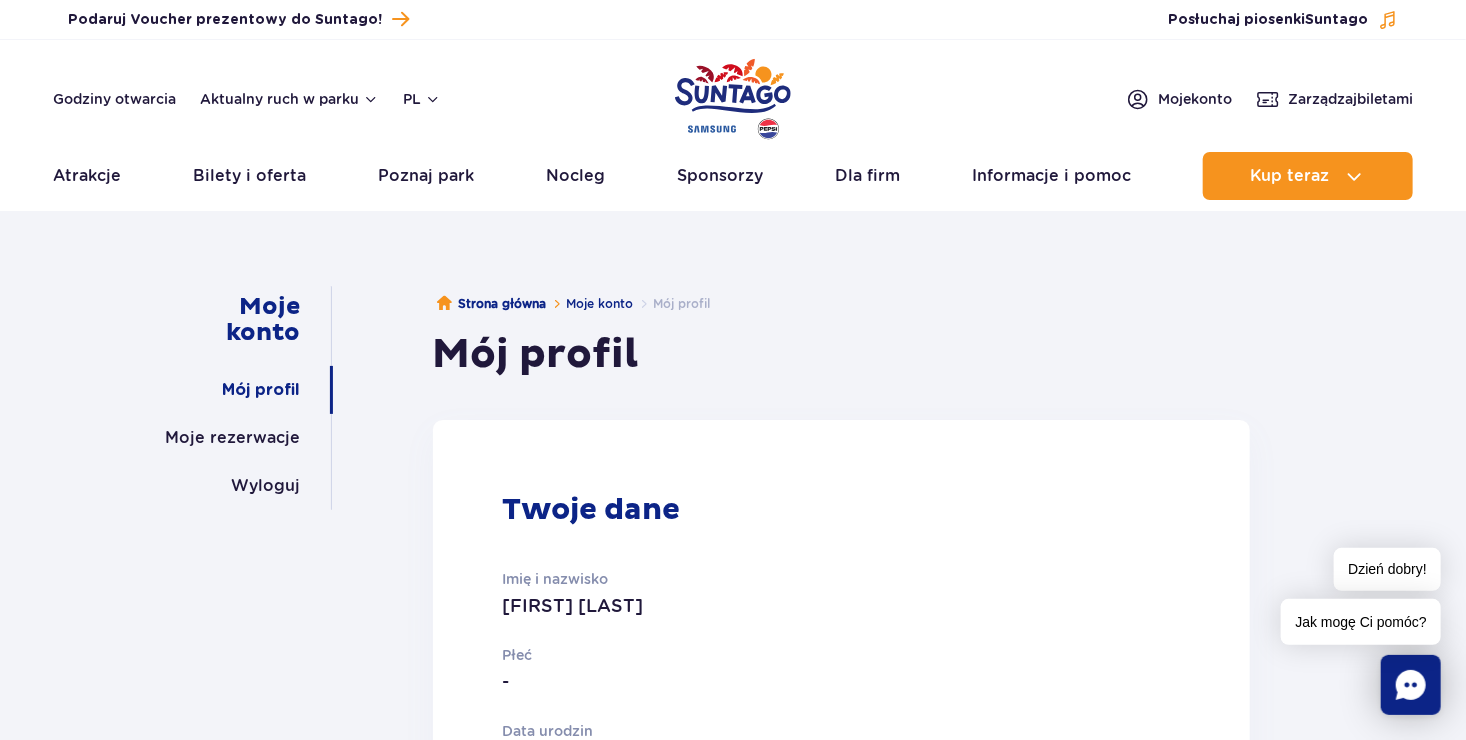 click on "Jak mogę Ci pomóc?" at bounding box center (1361, 622) 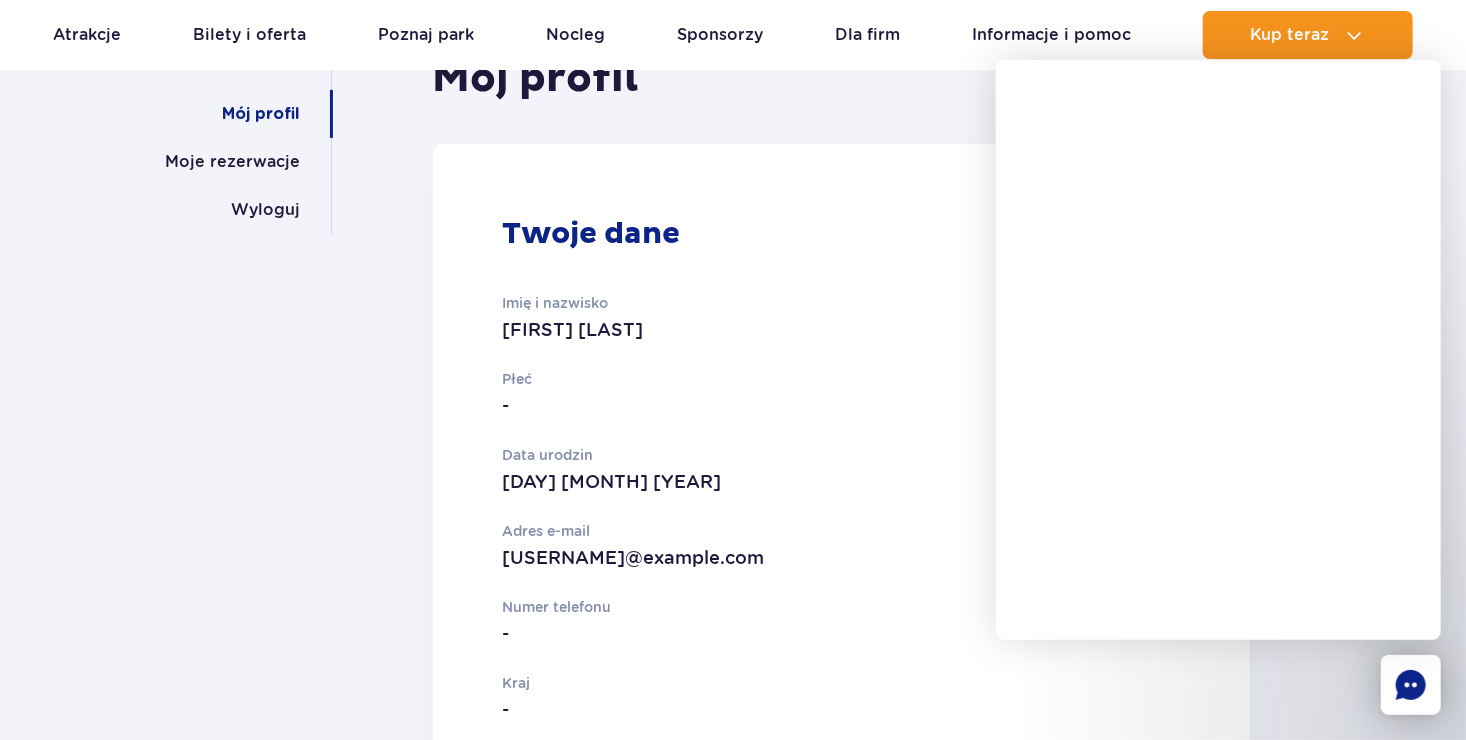 scroll, scrollTop: 300, scrollLeft: 0, axis: vertical 